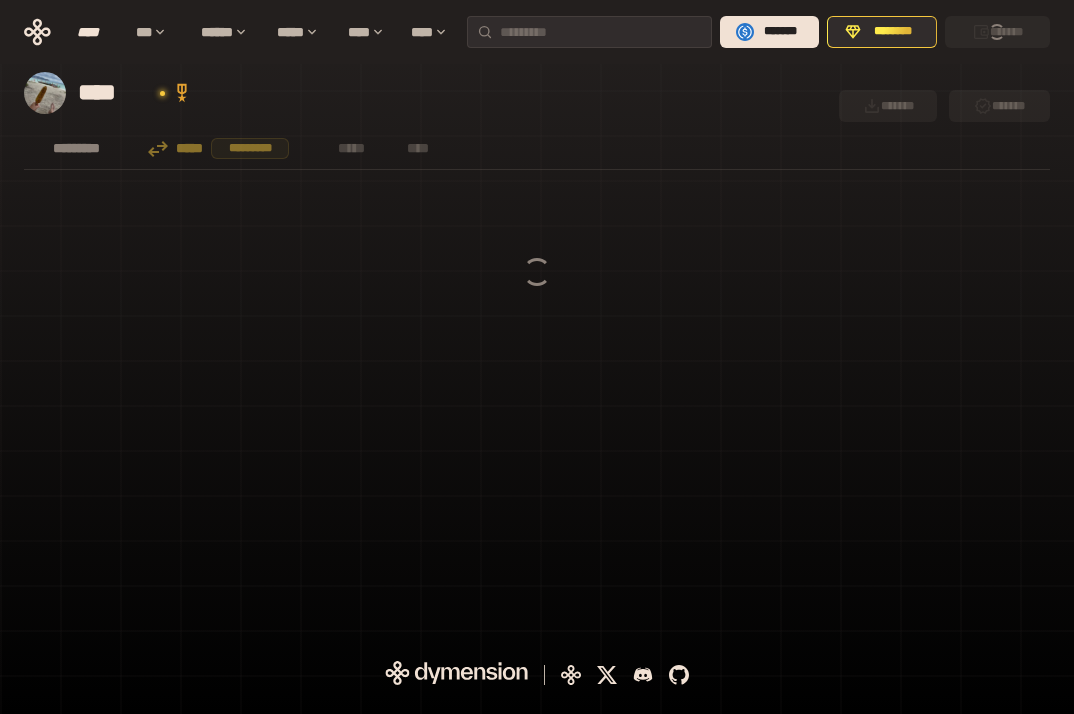 scroll, scrollTop: 0, scrollLeft: 0, axis: both 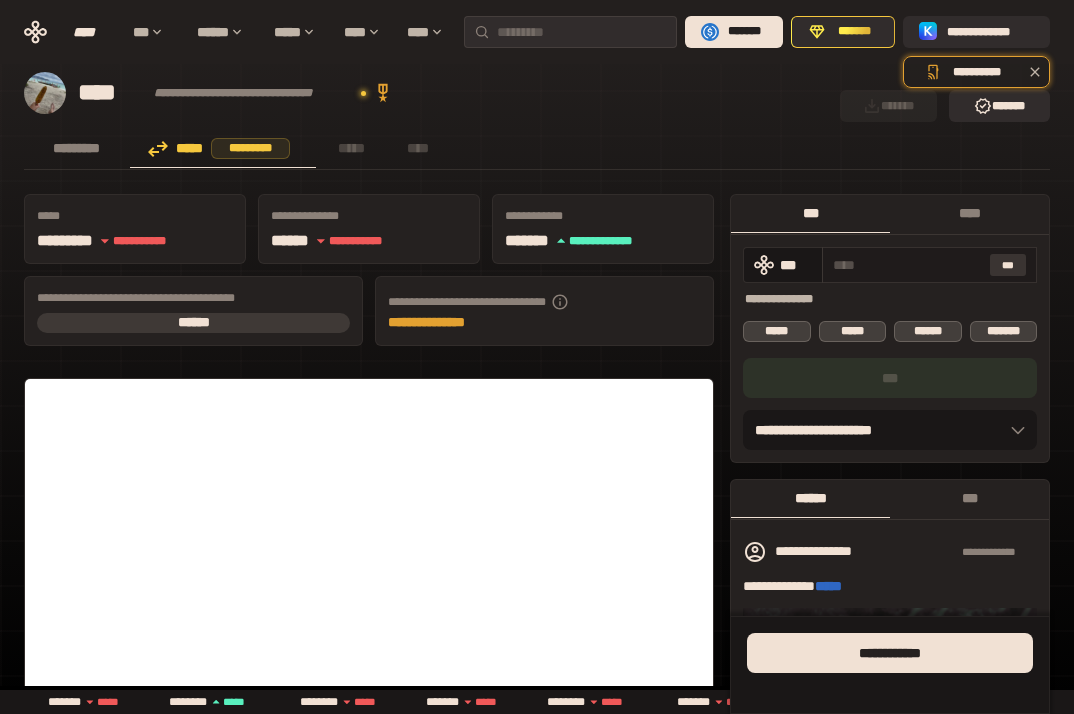 click on "***" at bounding box center (1008, 265) 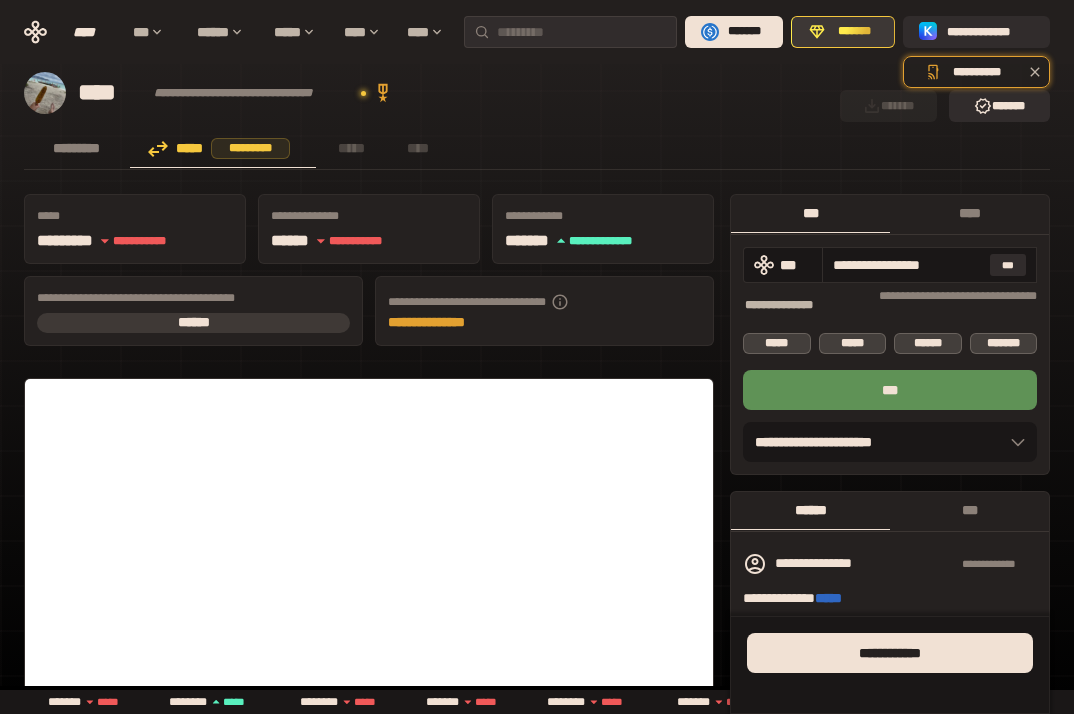 click on "*******" at bounding box center (854, 32) 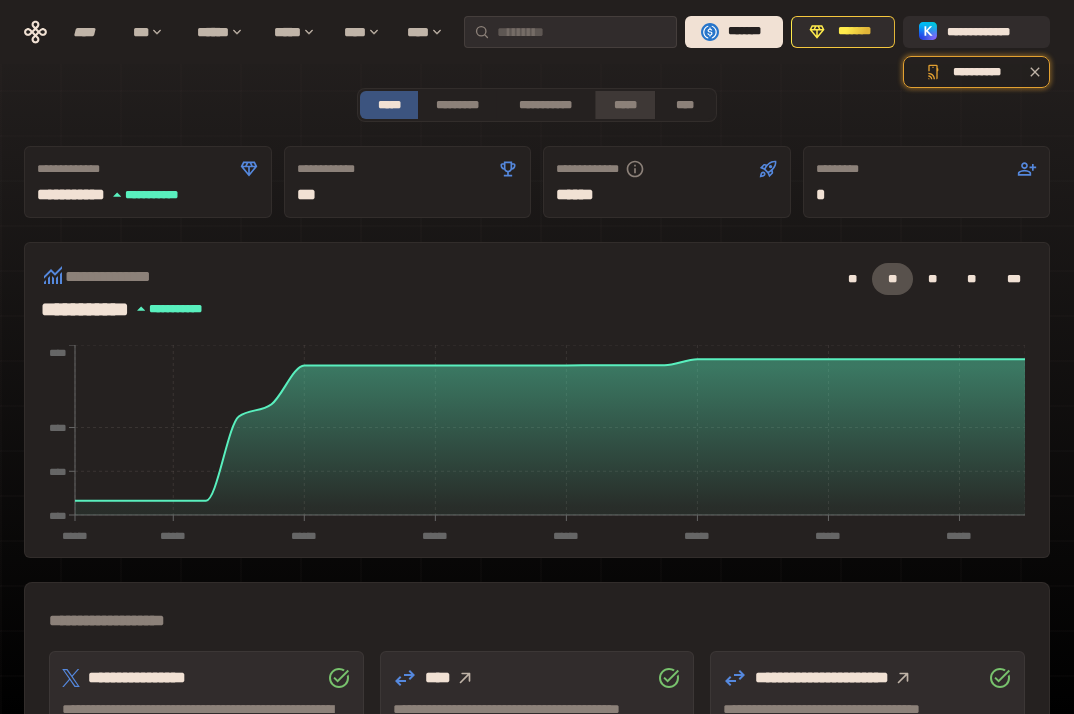 click on "*****" at bounding box center [624, 105] 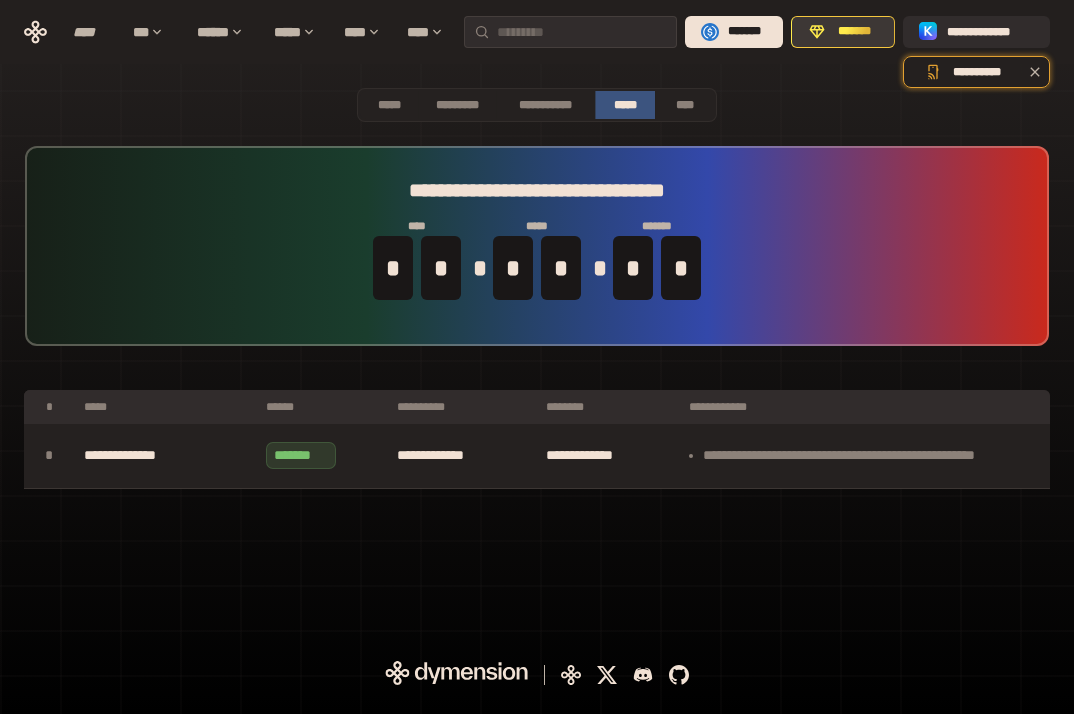 click on "*******" at bounding box center (854, 32) 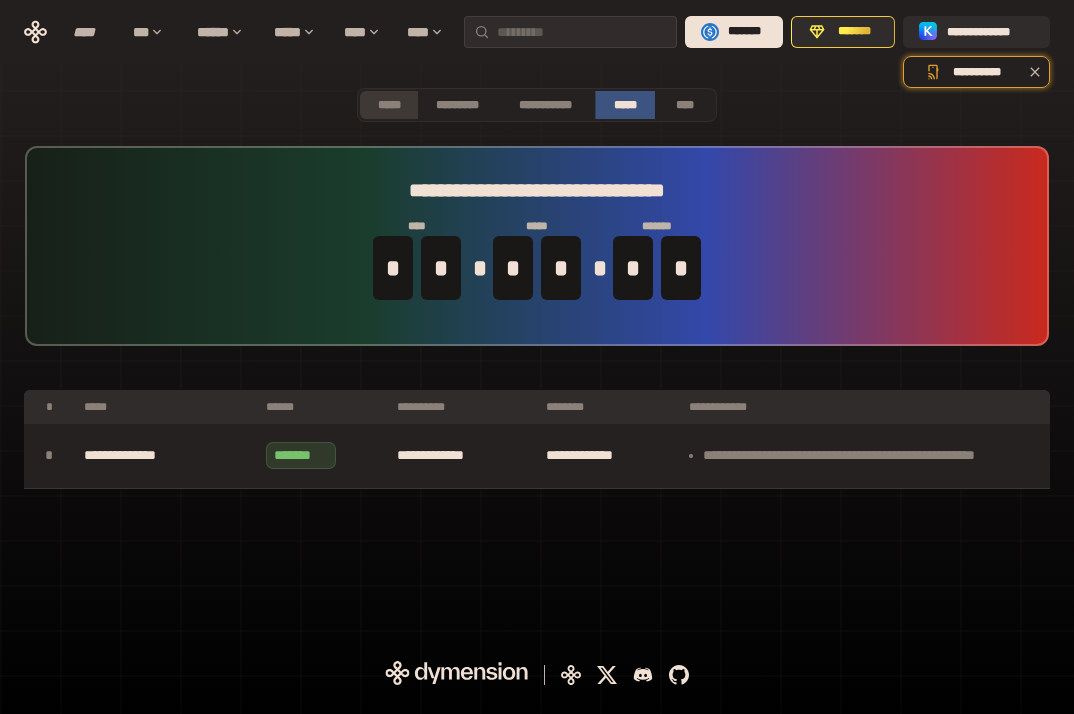 click on "*****" at bounding box center [389, 105] 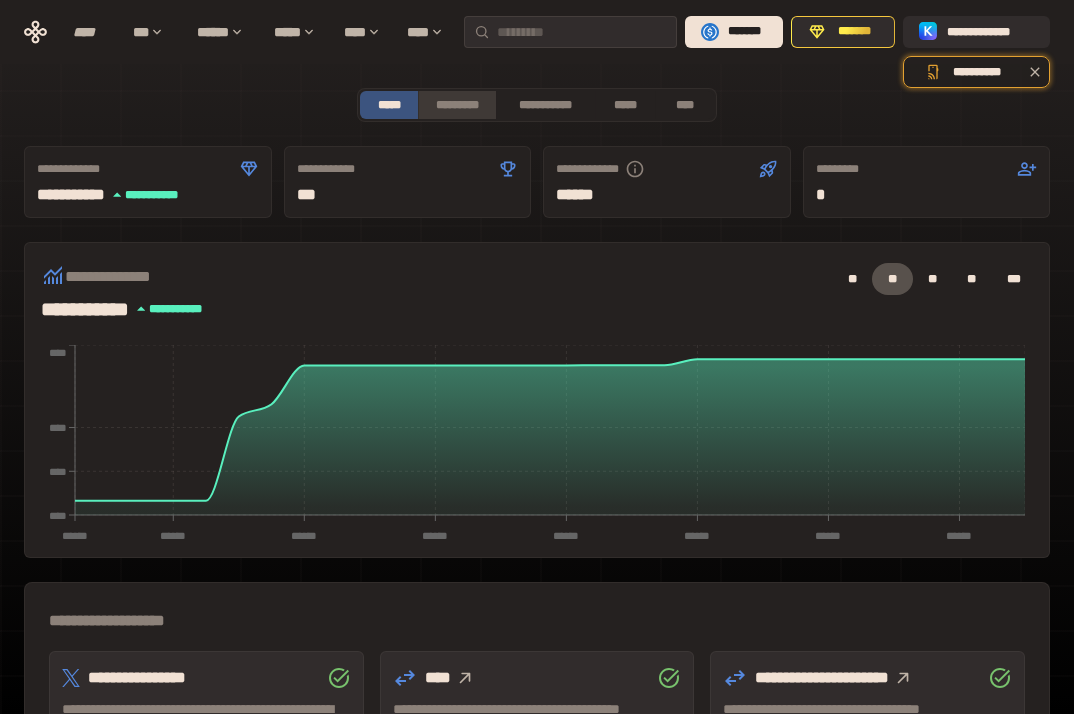 click on "*********" at bounding box center [456, 105] 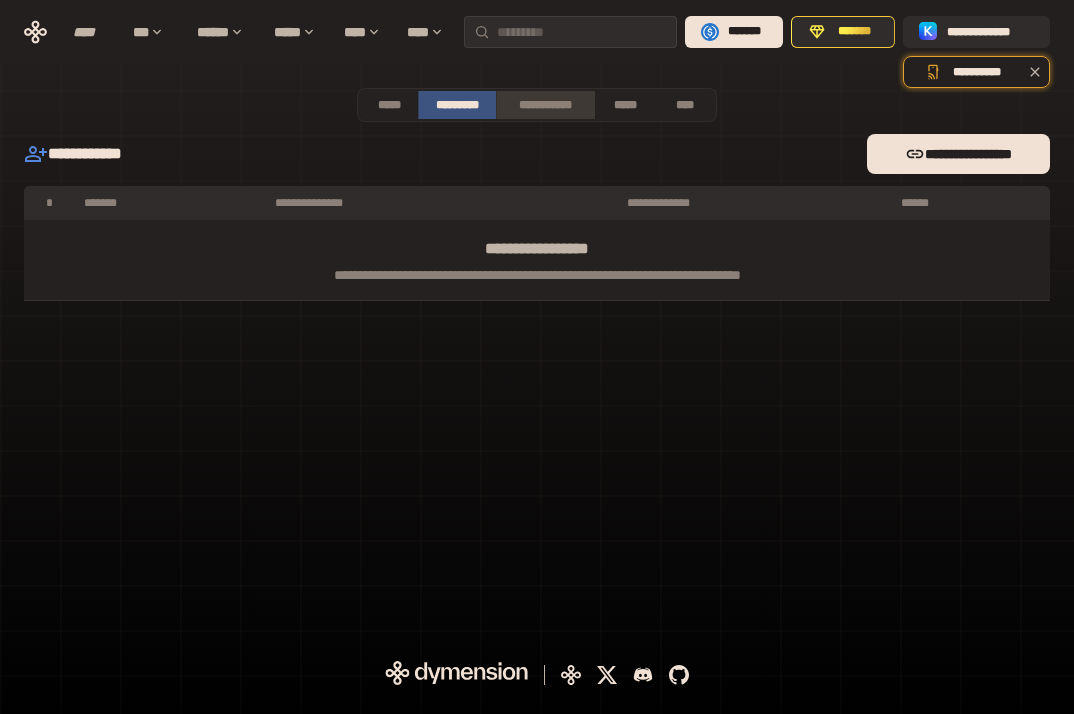 click on "**********" at bounding box center (545, 105) 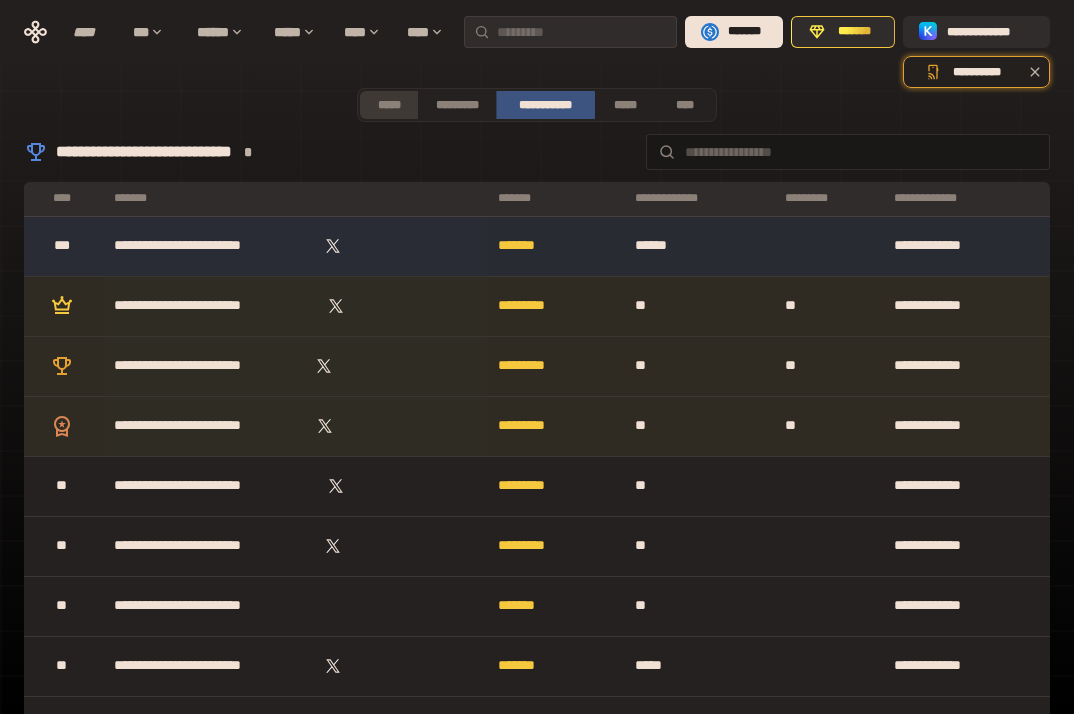 click on "*****" at bounding box center [389, 105] 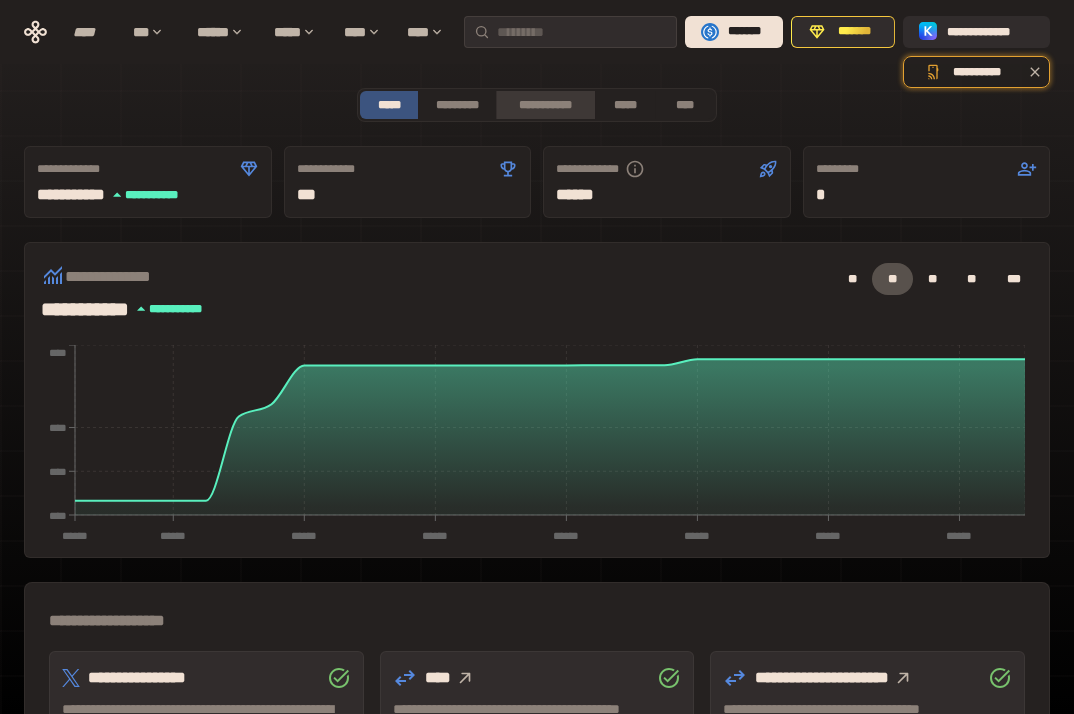 click on "**********" at bounding box center [545, 105] 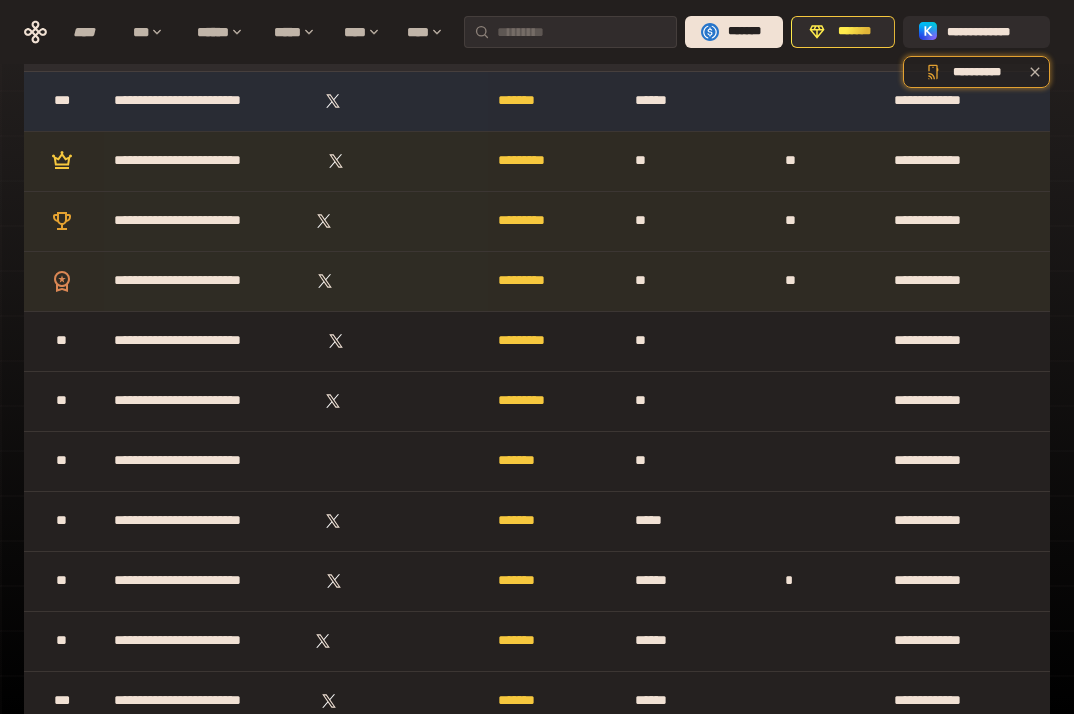 scroll, scrollTop: 0, scrollLeft: 0, axis: both 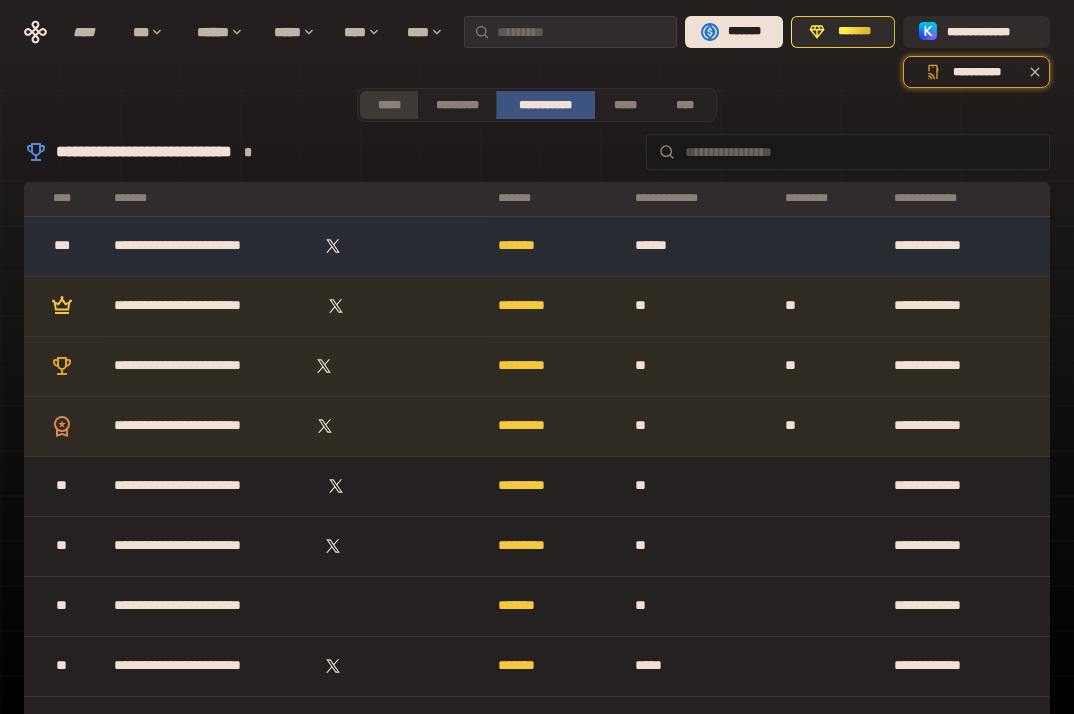 click on "*****" at bounding box center [389, 105] 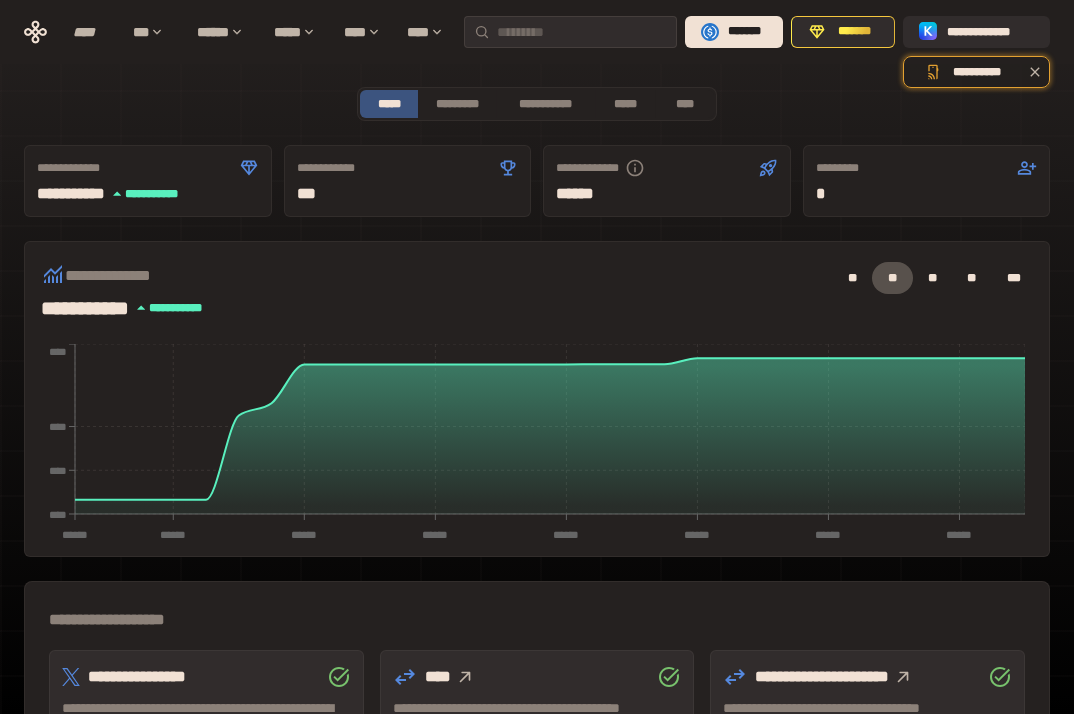 scroll, scrollTop: 0, scrollLeft: 0, axis: both 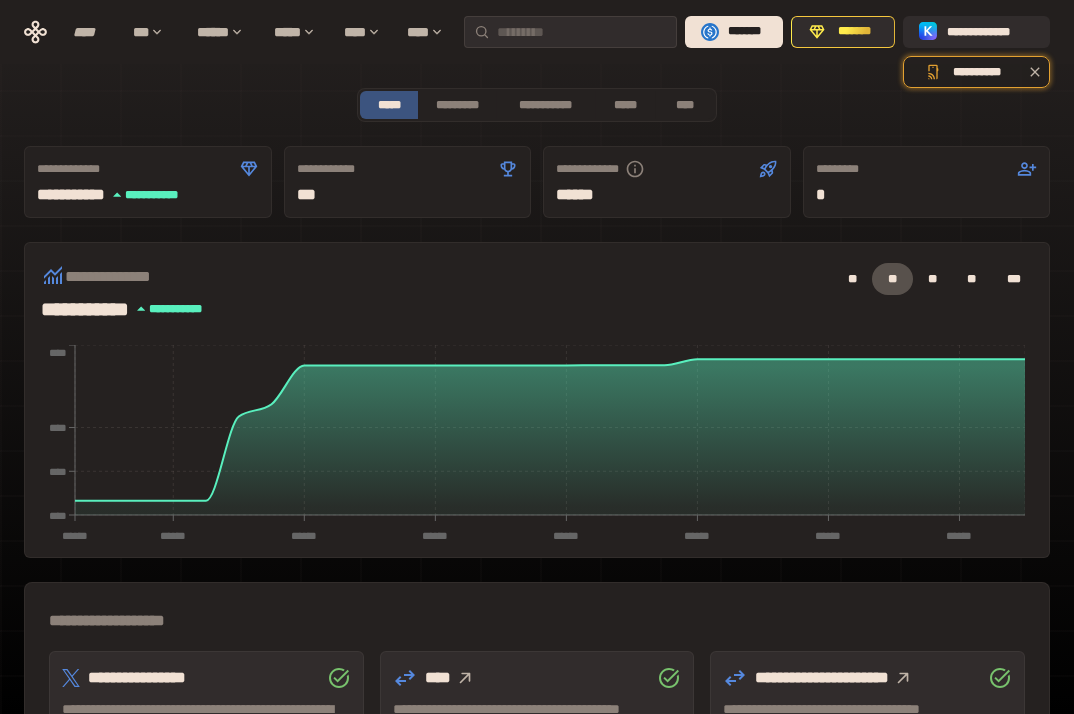 click 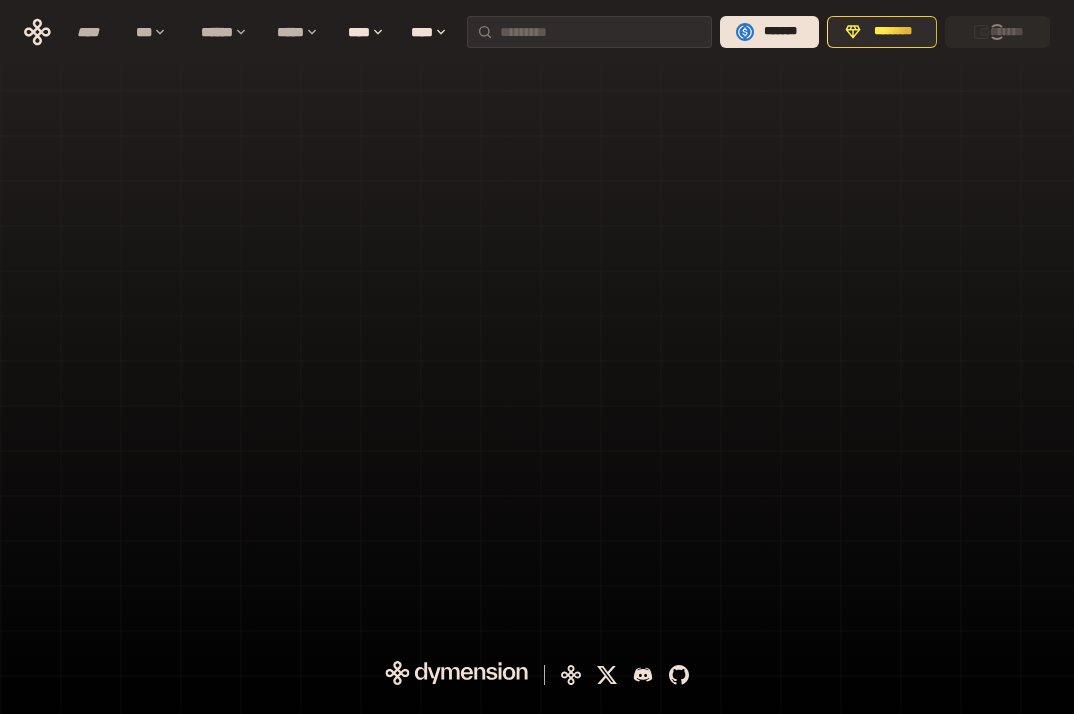 scroll, scrollTop: 0, scrollLeft: 0, axis: both 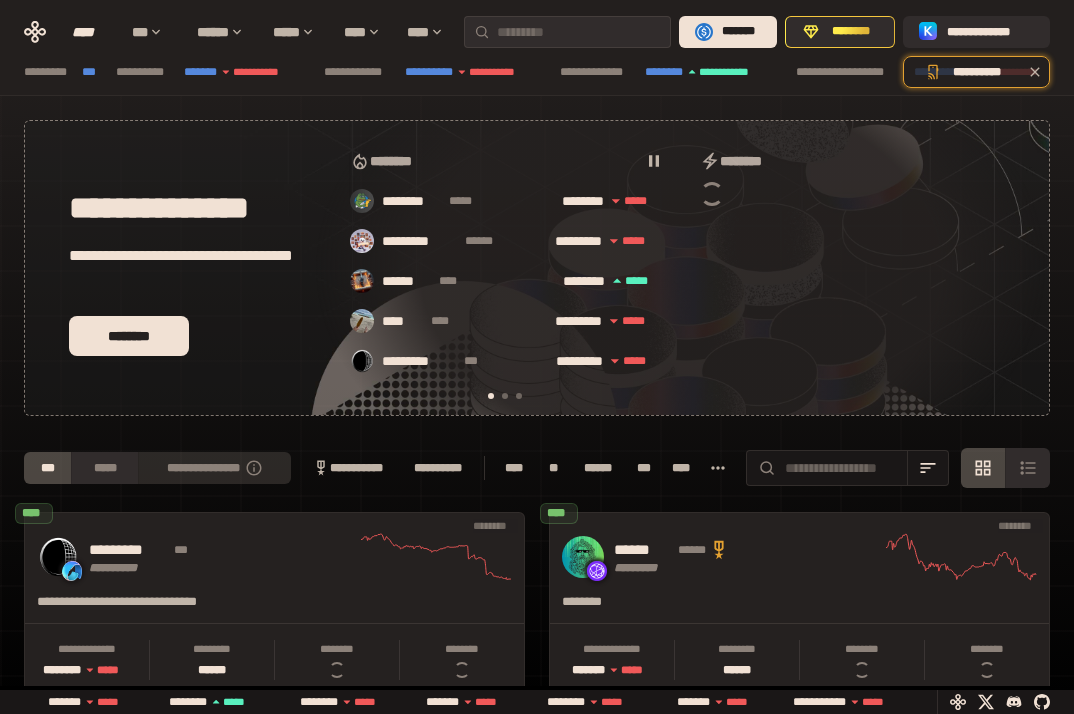 click on "**********" at bounding box center (214, 468) 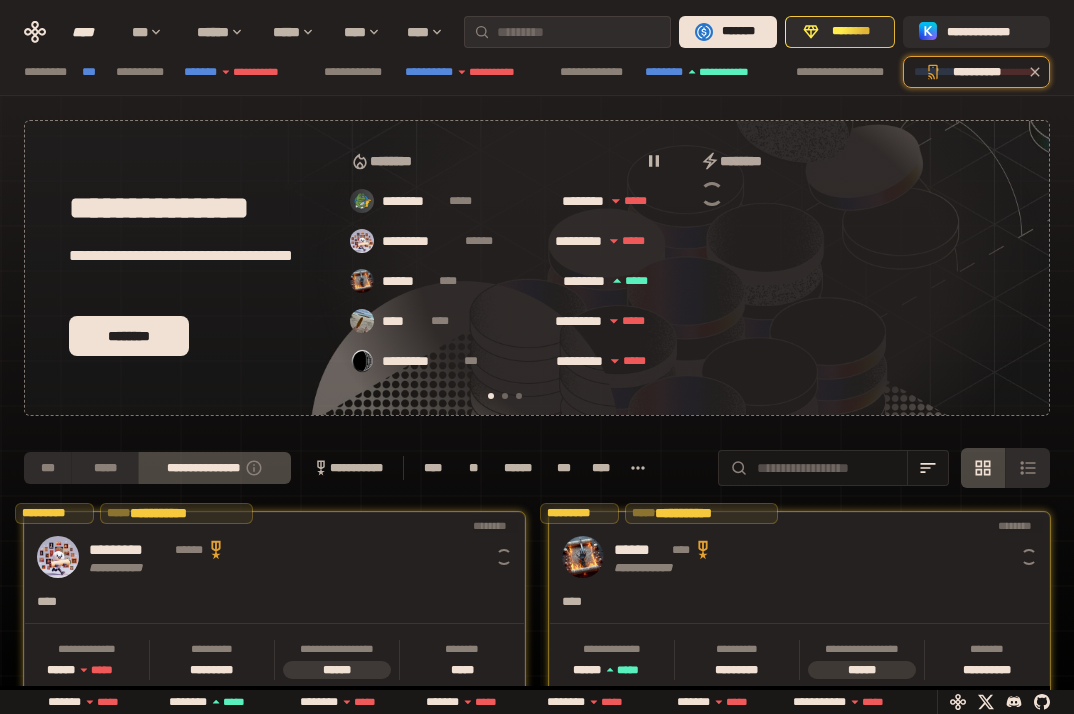 scroll, scrollTop: 107, scrollLeft: 0, axis: vertical 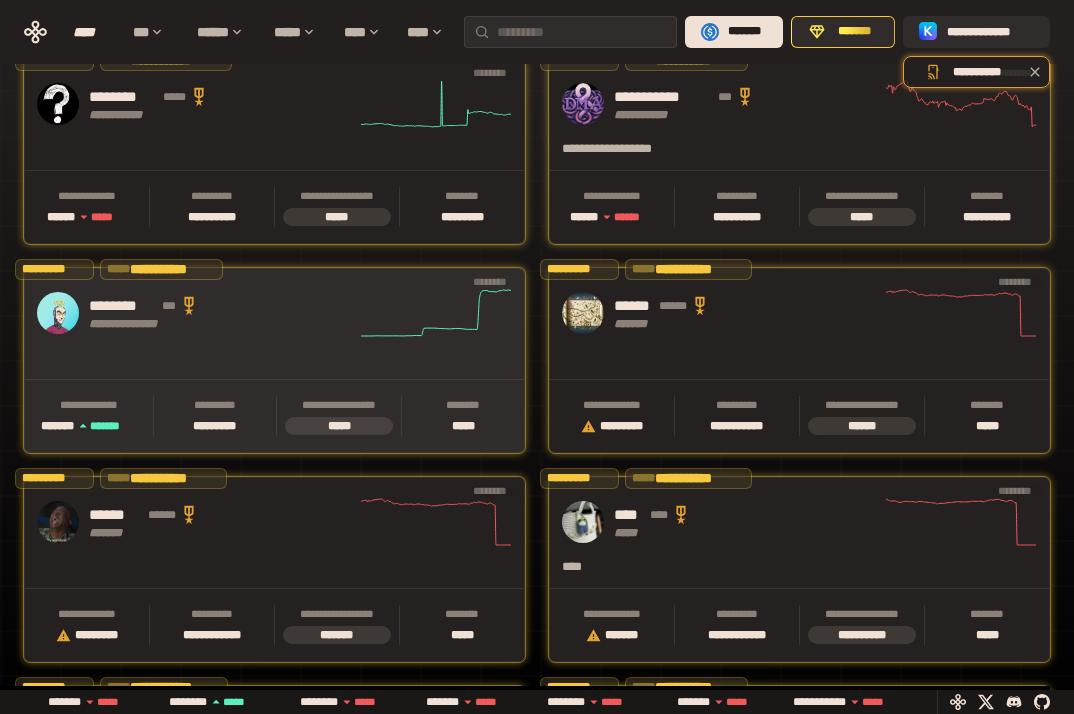click on "**********" at bounding box center [274, 313] 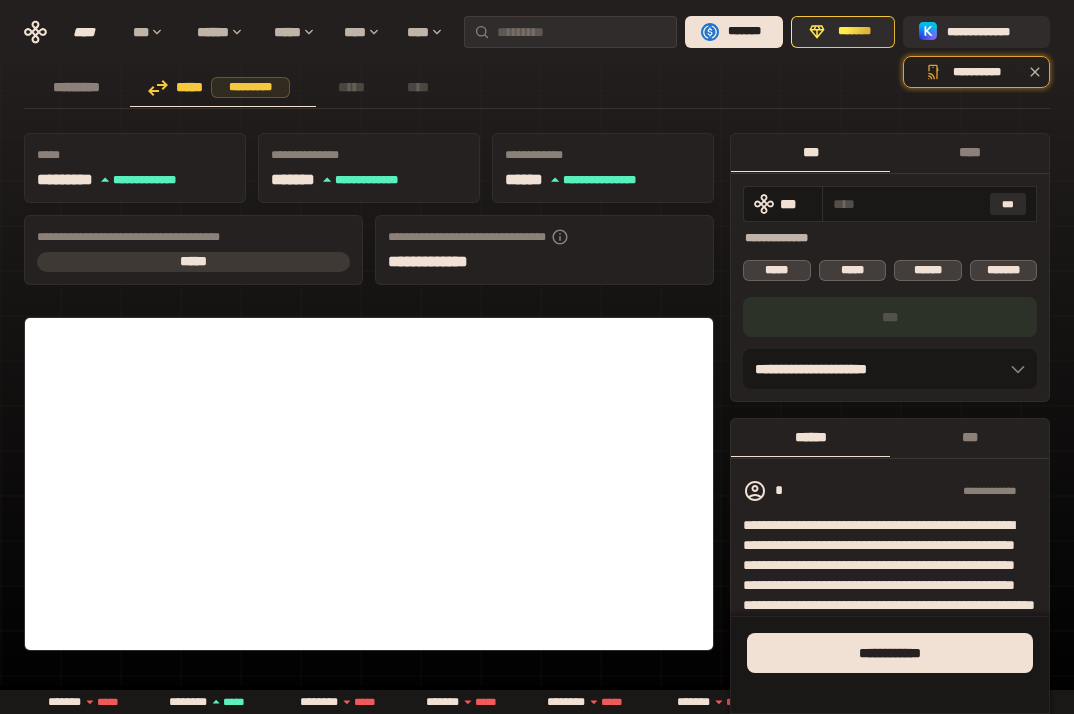 scroll, scrollTop: 59, scrollLeft: 0, axis: vertical 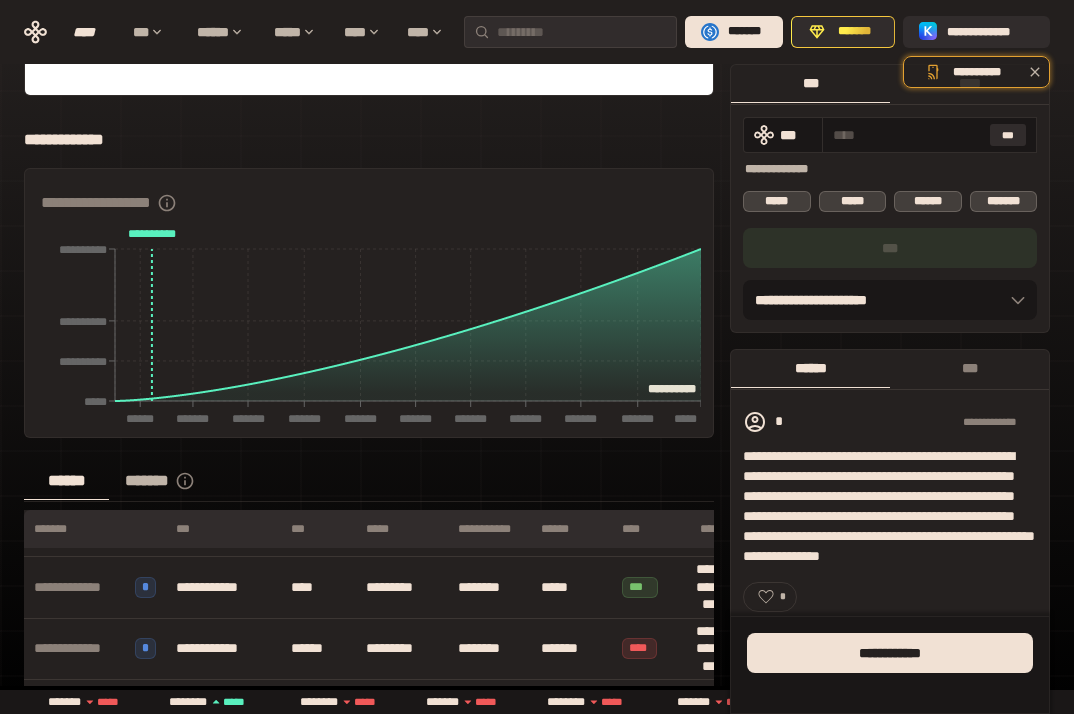 click on "*******" at bounding box center [171, 481] 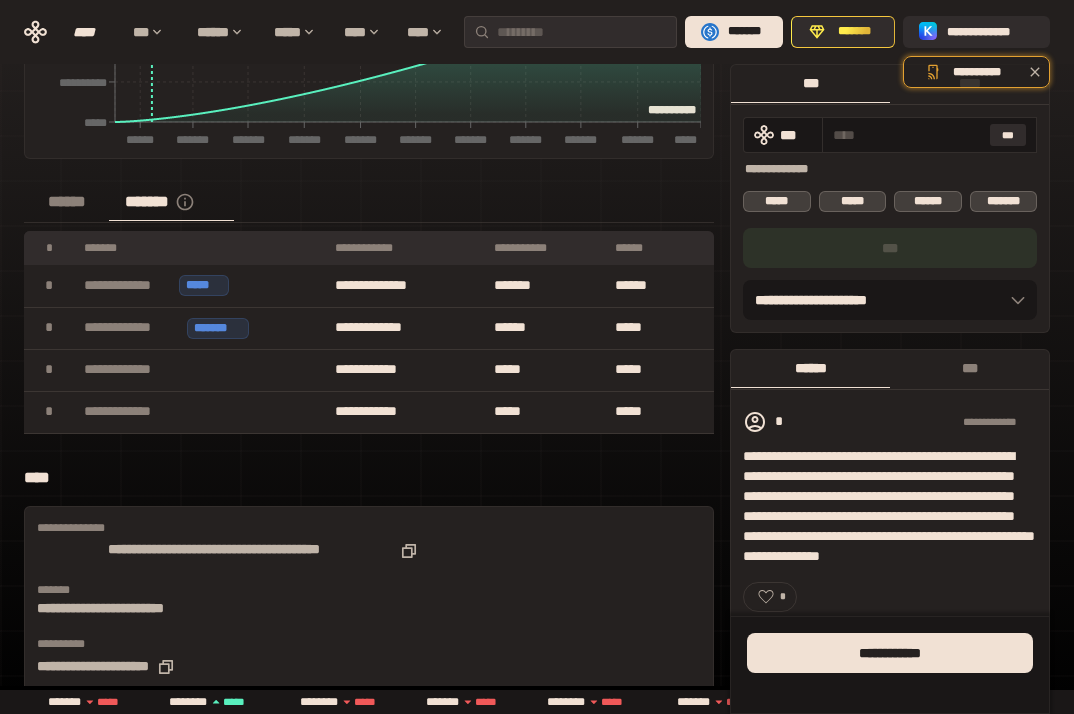 scroll, scrollTop: 897, scrollLeft: 0, axis: vertical 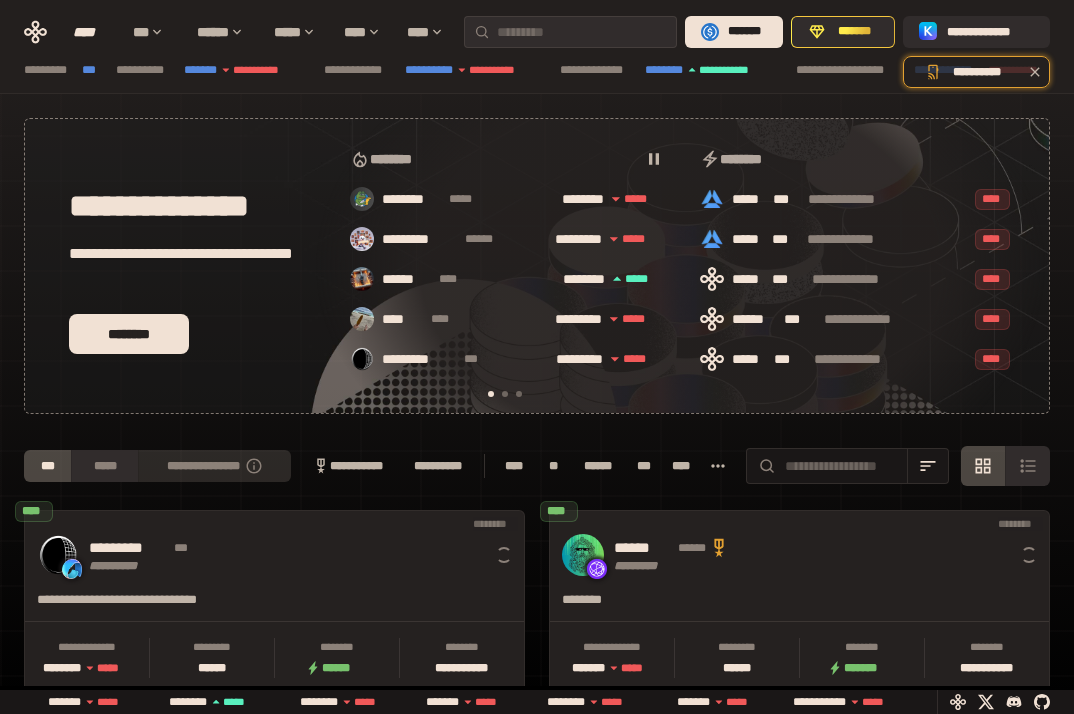 click on "**********" at bounding box center [214, 466] 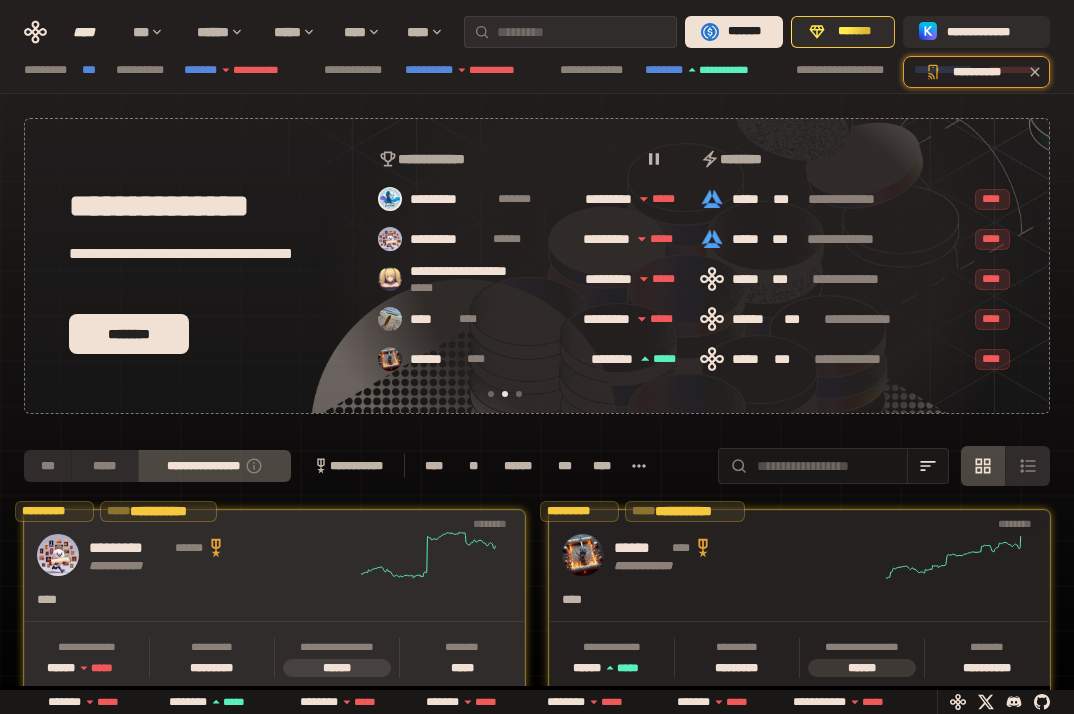 scroll, scrollTop: 0, scrollLeft: 366, axis: horizontal 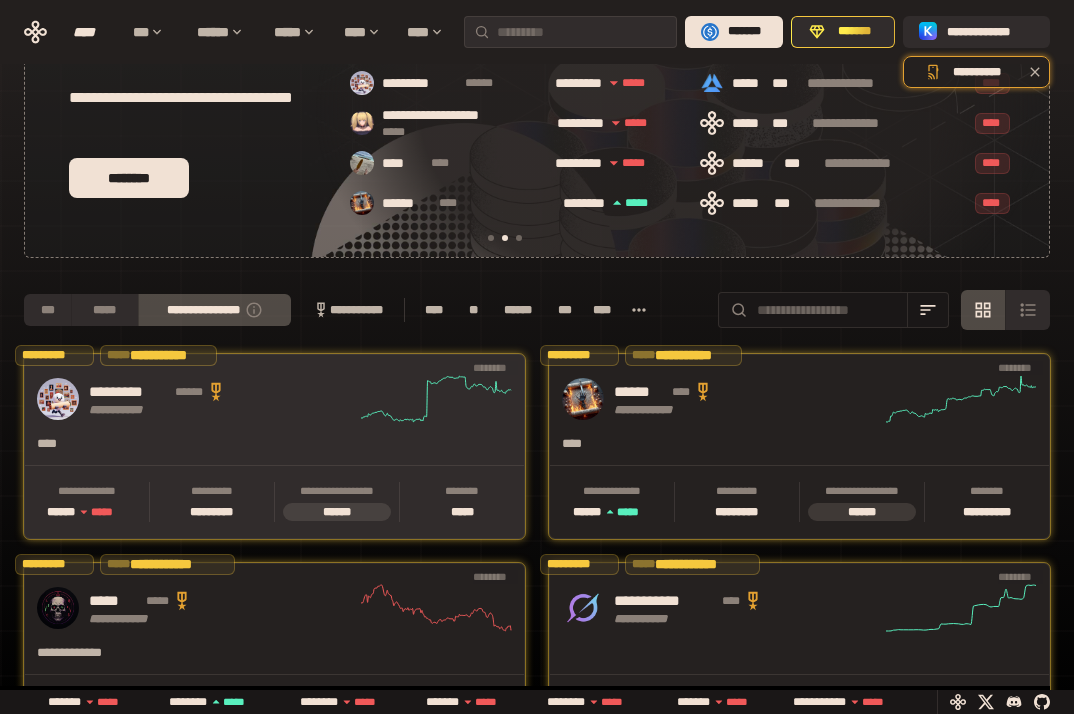 click on "**********" at bounding box center (222, 399) 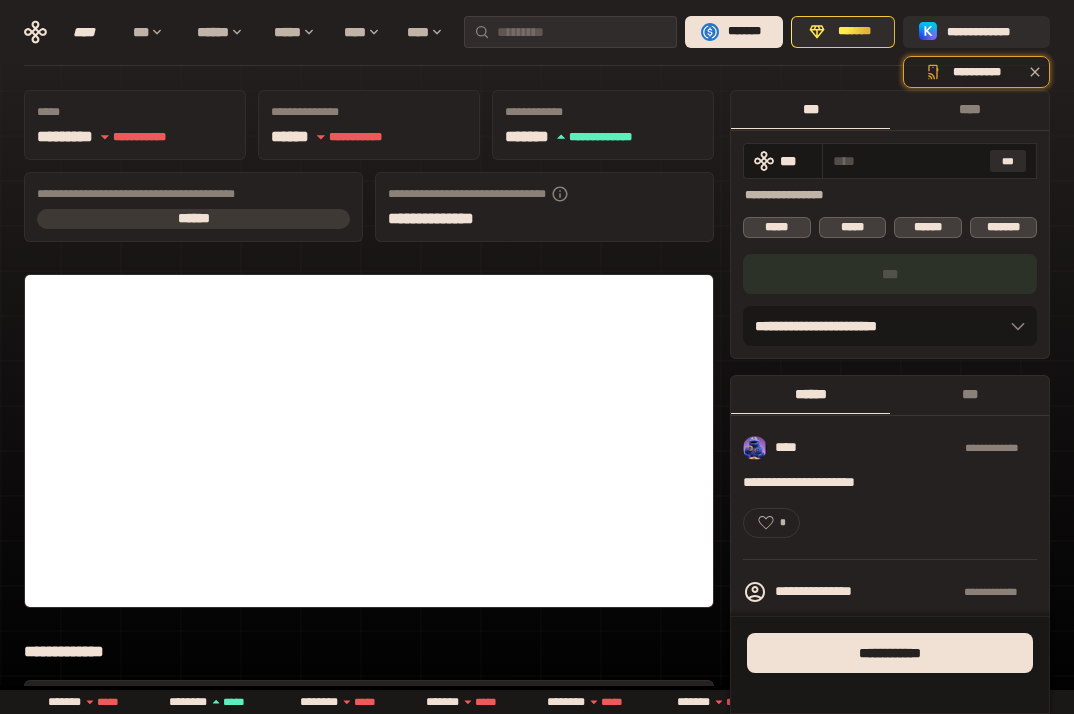 scroll, scrollTop: 108, scrollLeft: 0, axis: vertical 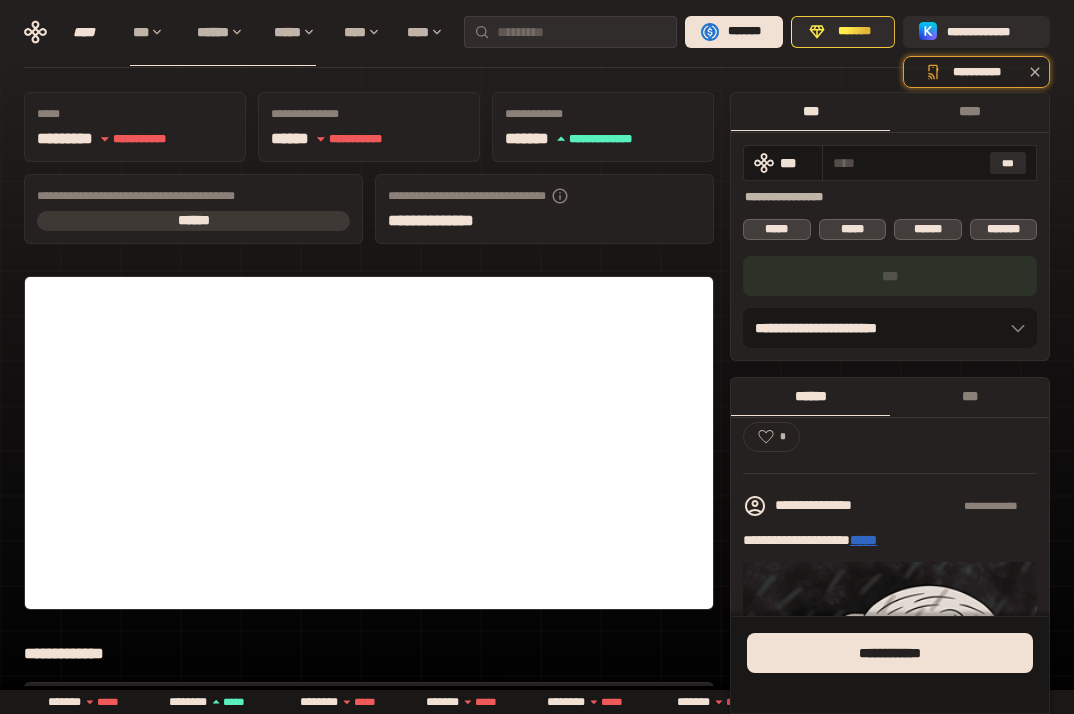 click on "*****" at bounding box center (863, 540) 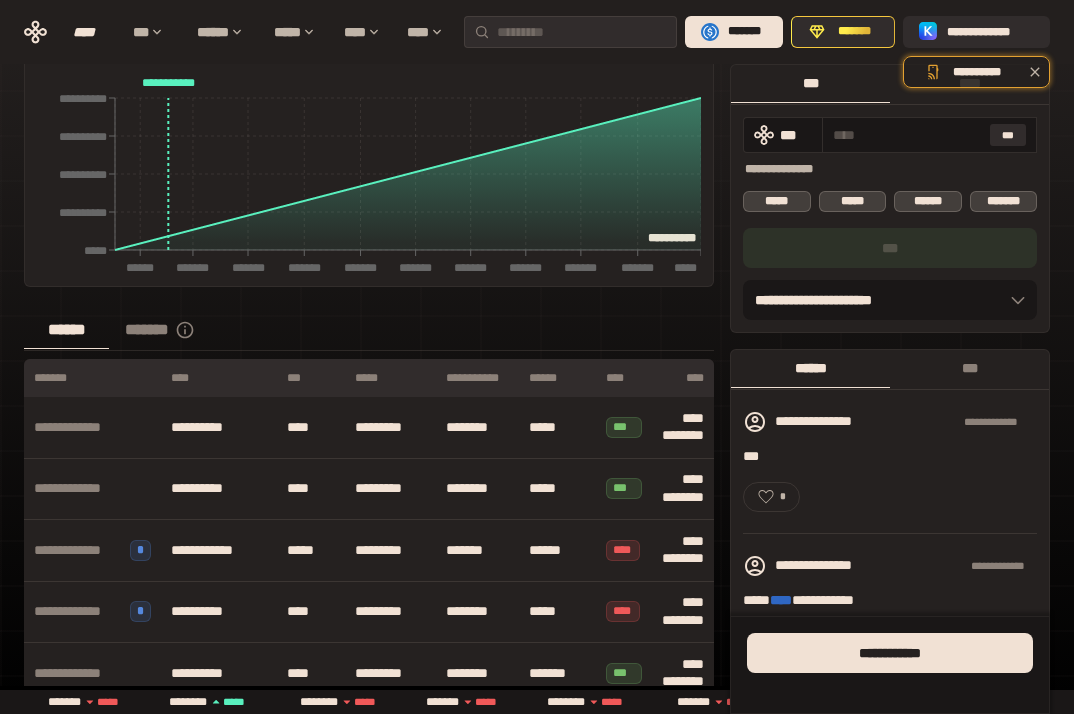 scroll, scrollTop: 877, scrollLeft: 0, axis: vertical 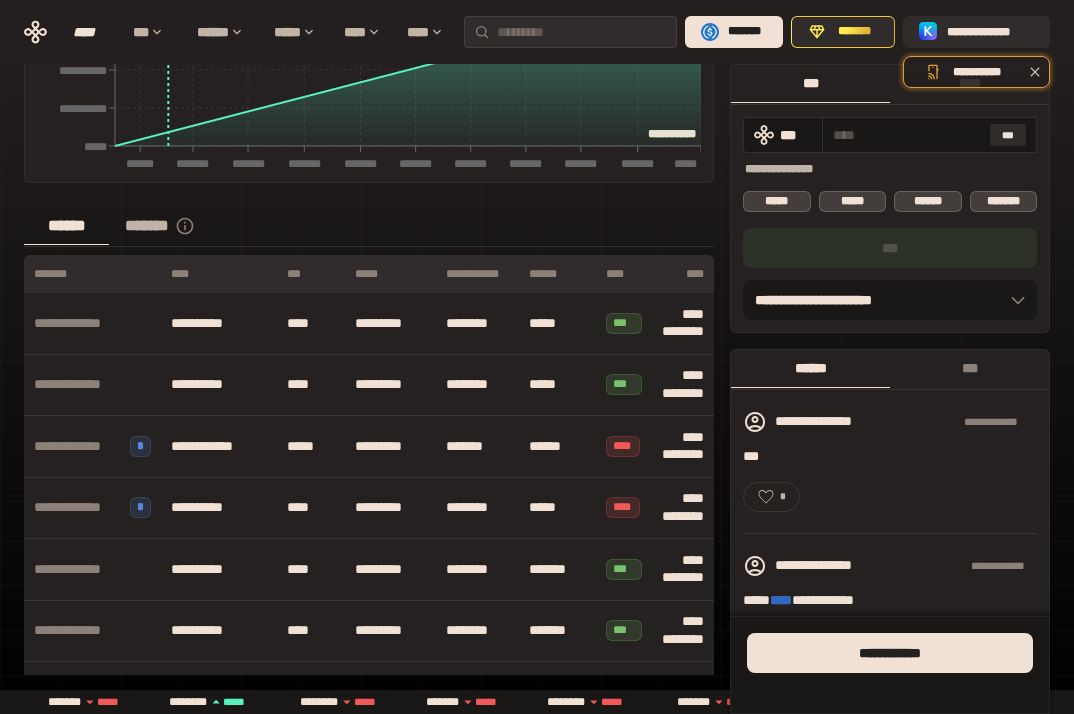 click on "*******" at bounding box center (171, 226) 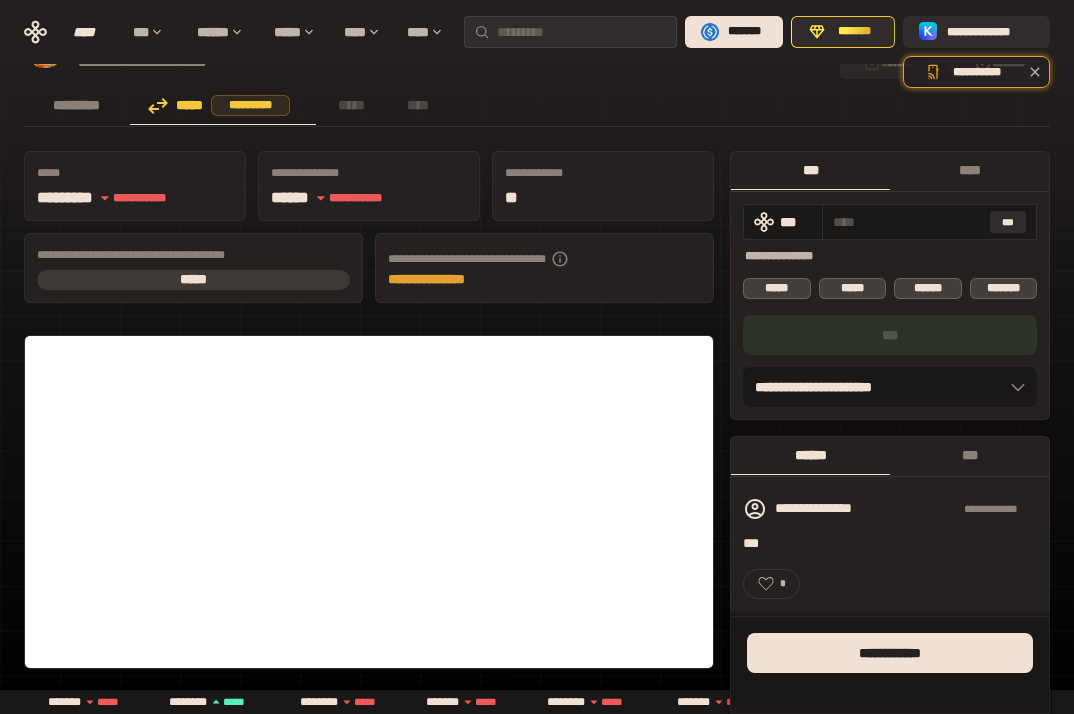 scroll, scrollTop: 41, scrollLeft: 0, axis: vertical 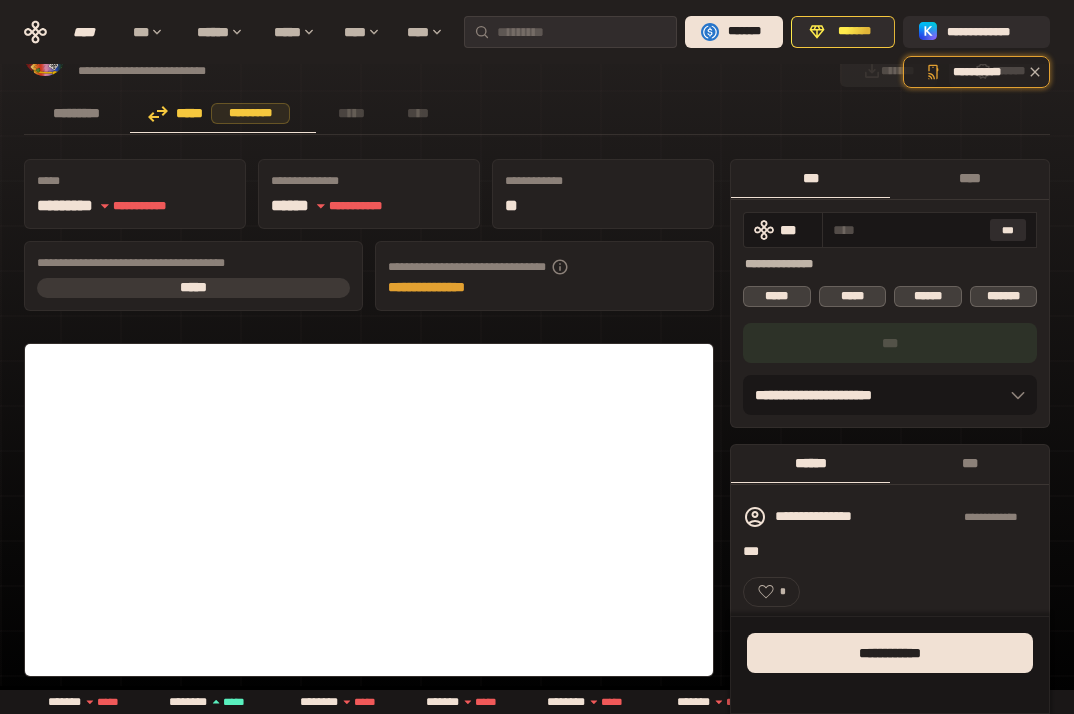 click on "**********" at bounding box center (537, 32) 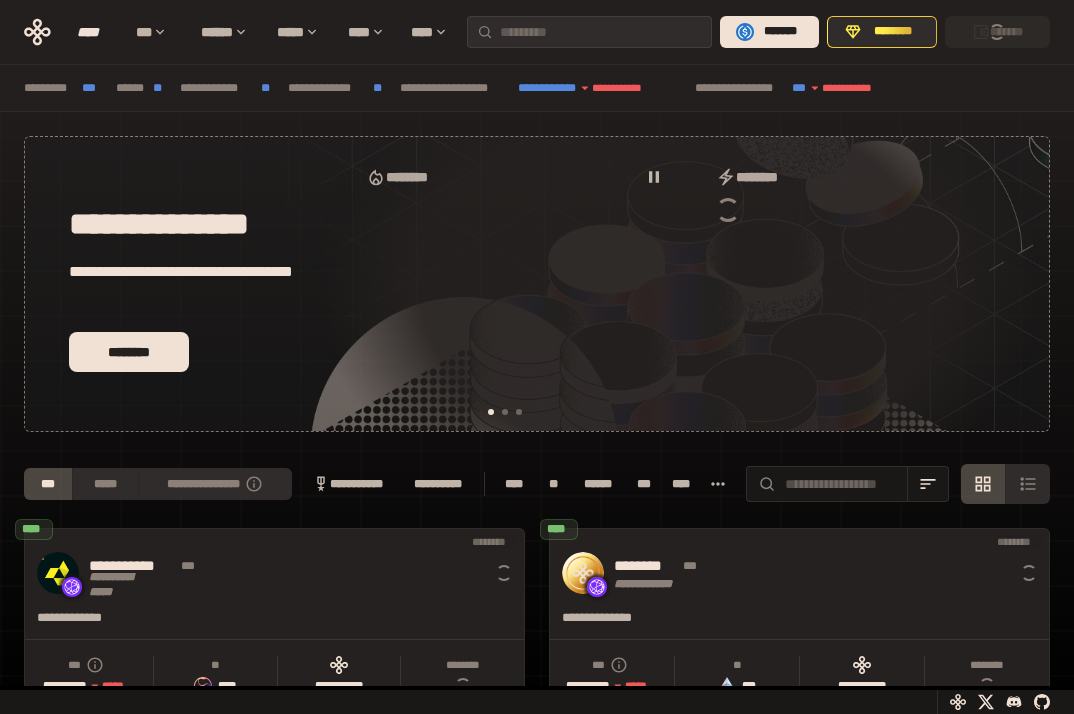 scroll, scrollTop: 0, scrollLeft: 0, axis: both 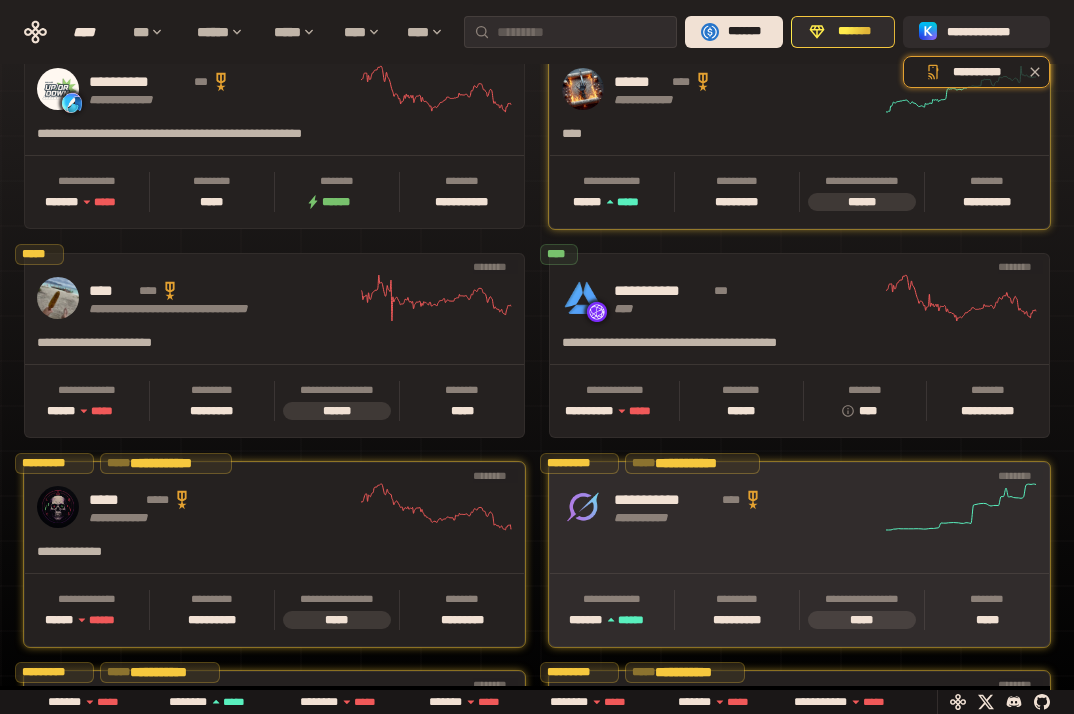click at bounding box center (739, 558) 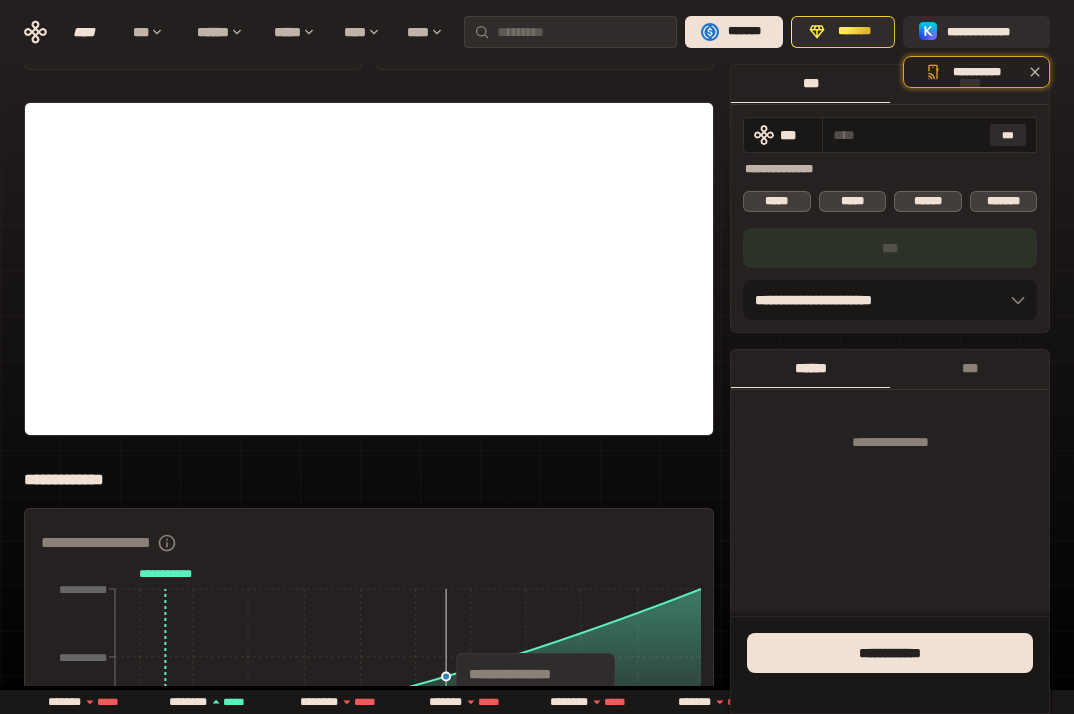 scroll, scrollTop: 868, scrollLeft: 0, axis: vertical 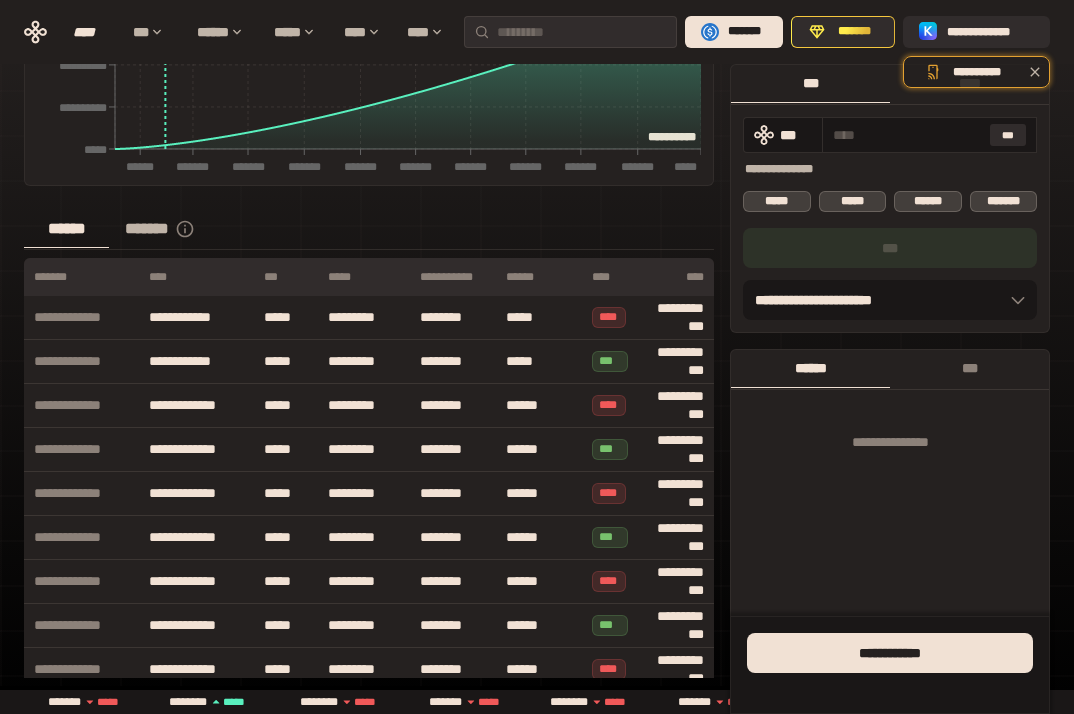 click on "*******" at bounding box center [171, 229] 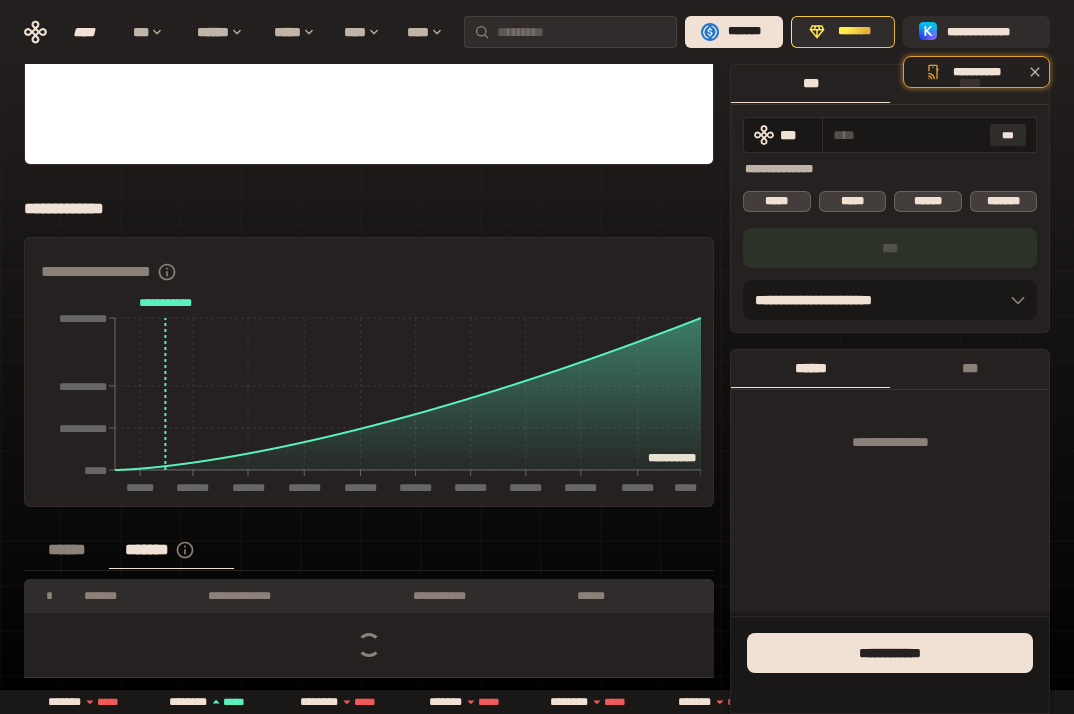 scroll, scrollTop: 868, scrollLeft: 0, axis: vertical 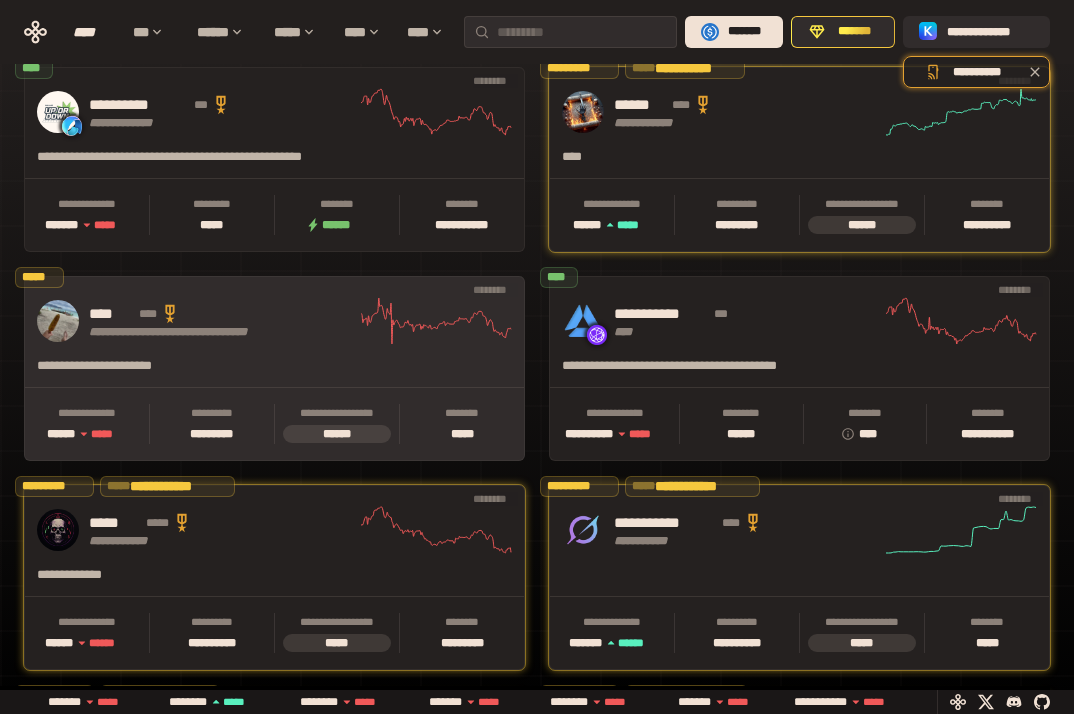 click on "**********" at bounding box center [214, 372] 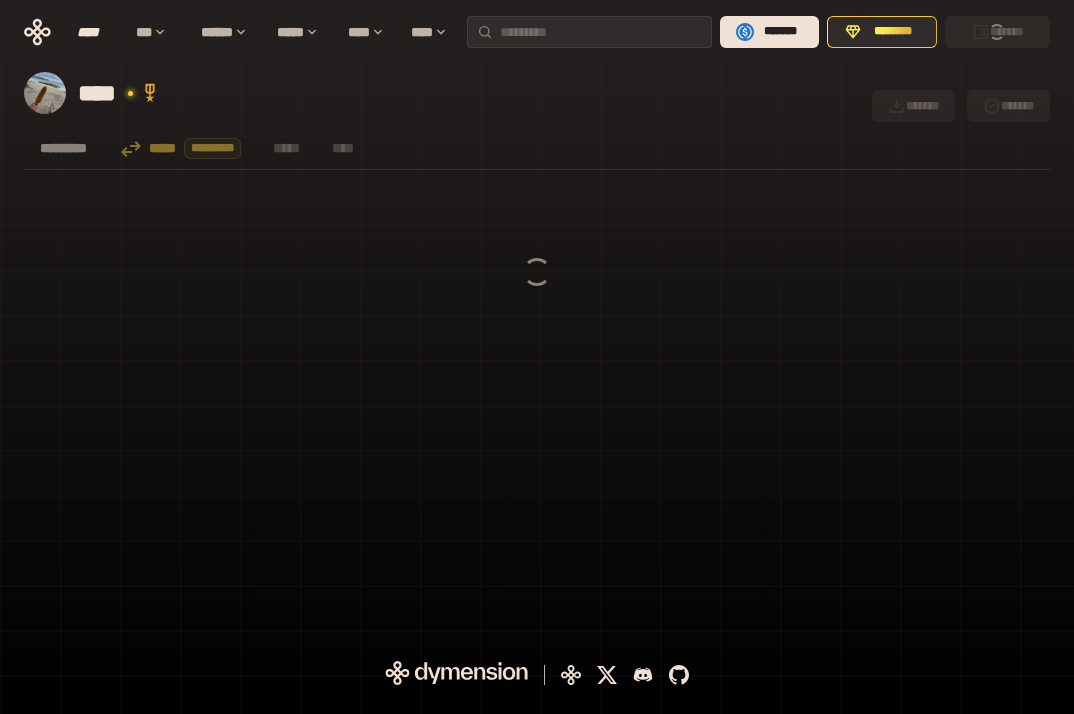 scroll, scrollTop: 0, scrollLeft: 0, axis: both 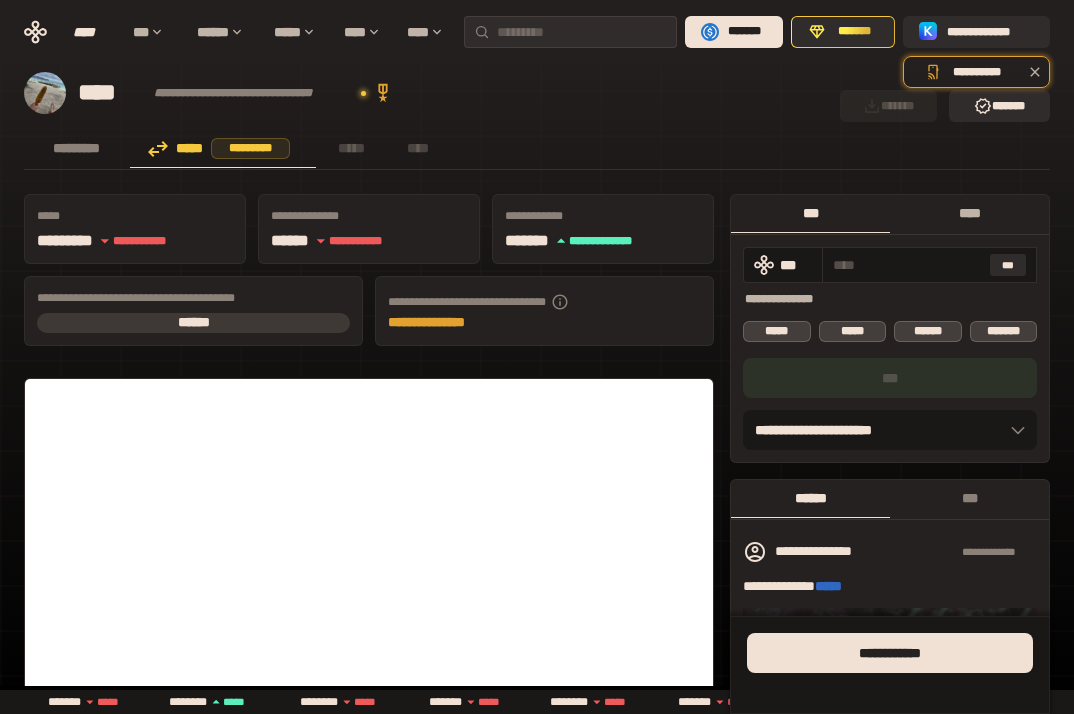 click on "****" at bounding box center [969, 213] 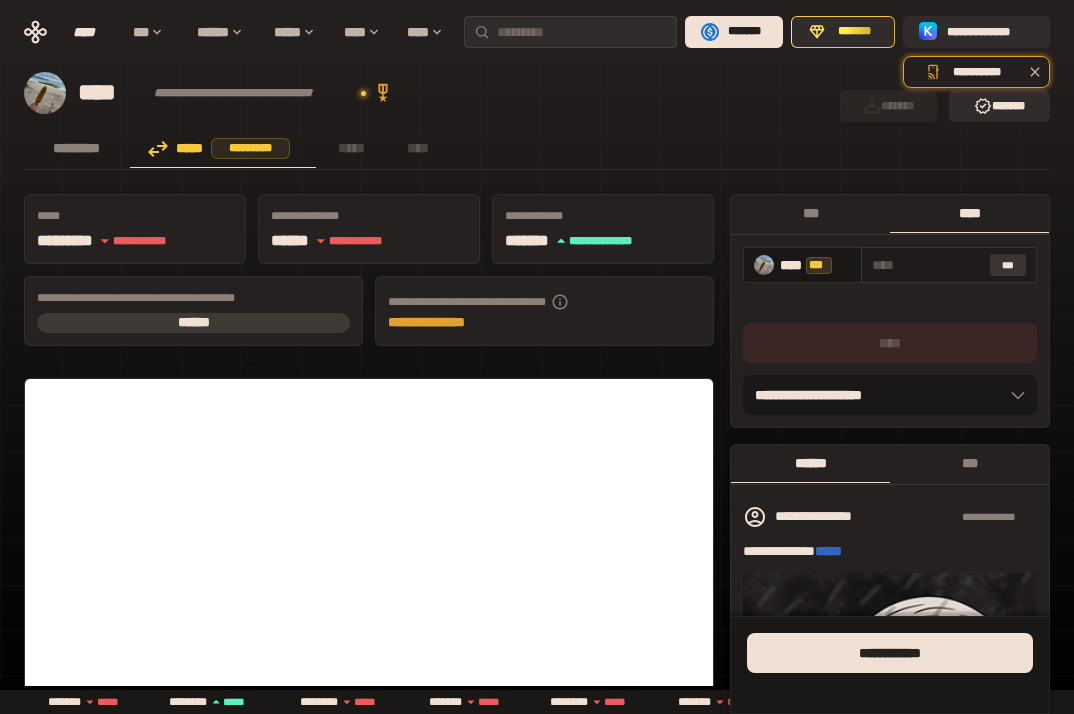 click on "***" at bounding box center [1008, 265] 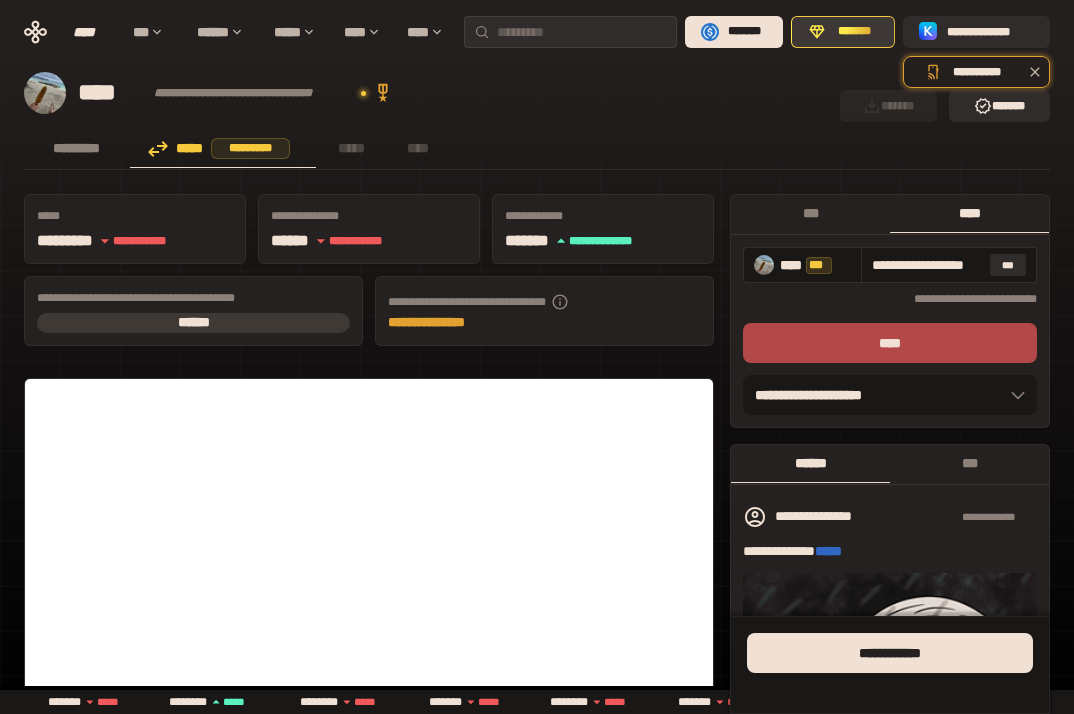 click on "*******" at bounding box center (843, 32) 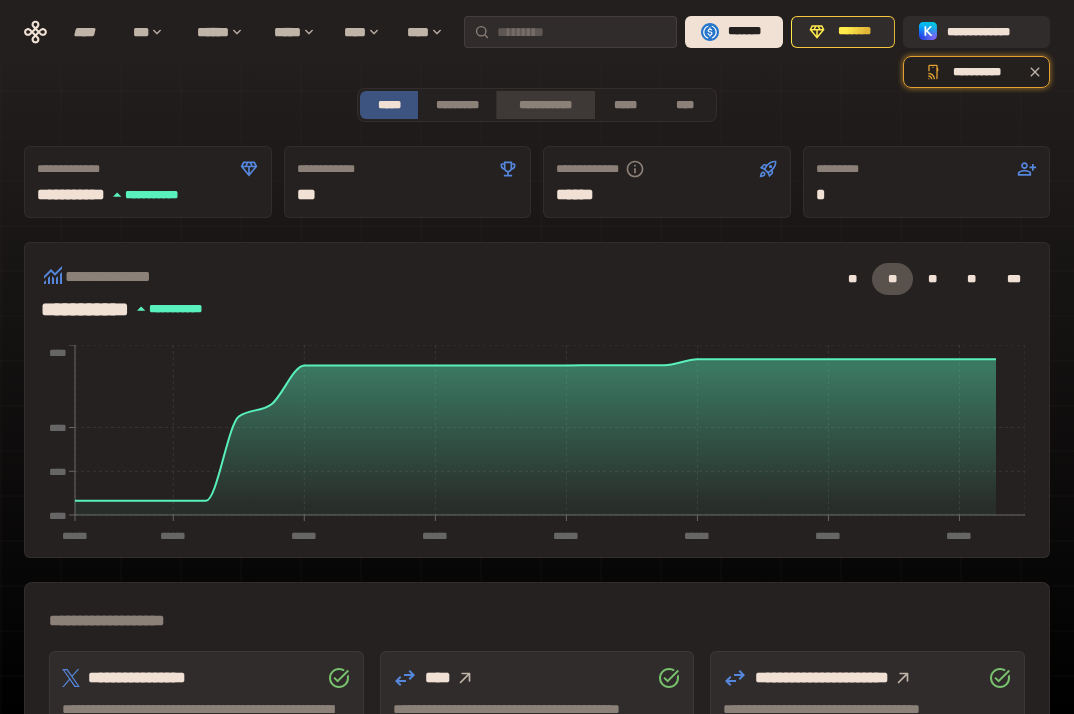 click on "**********" at bounding box center [545, 105] 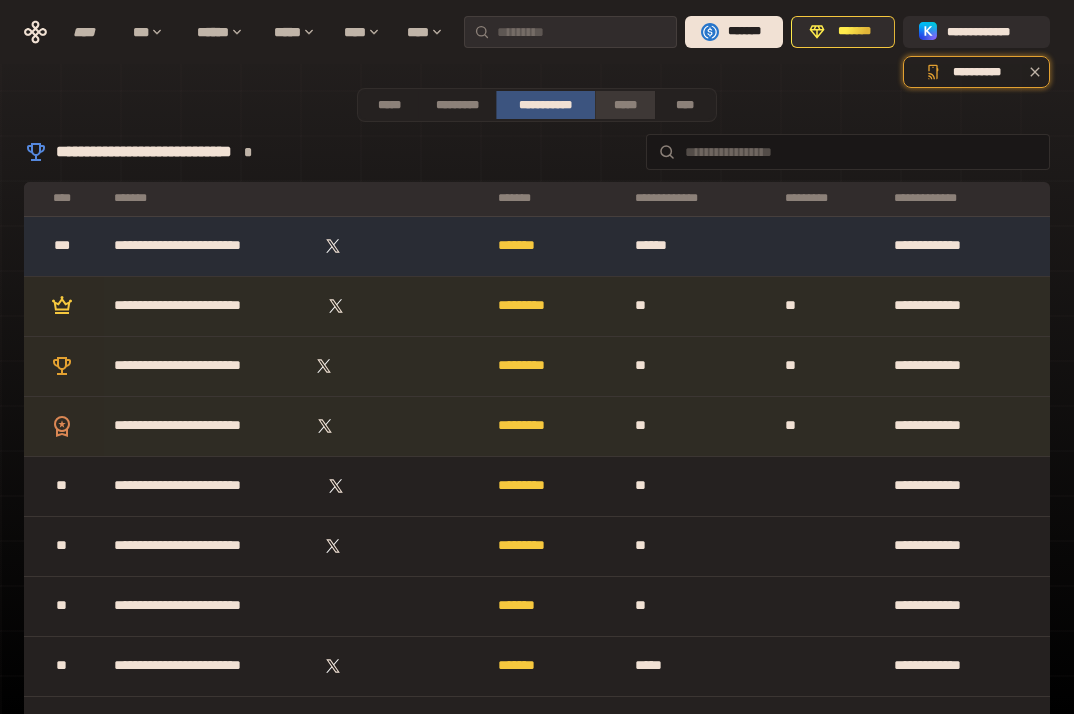 click on "*****" at bounding box center [624, 105] 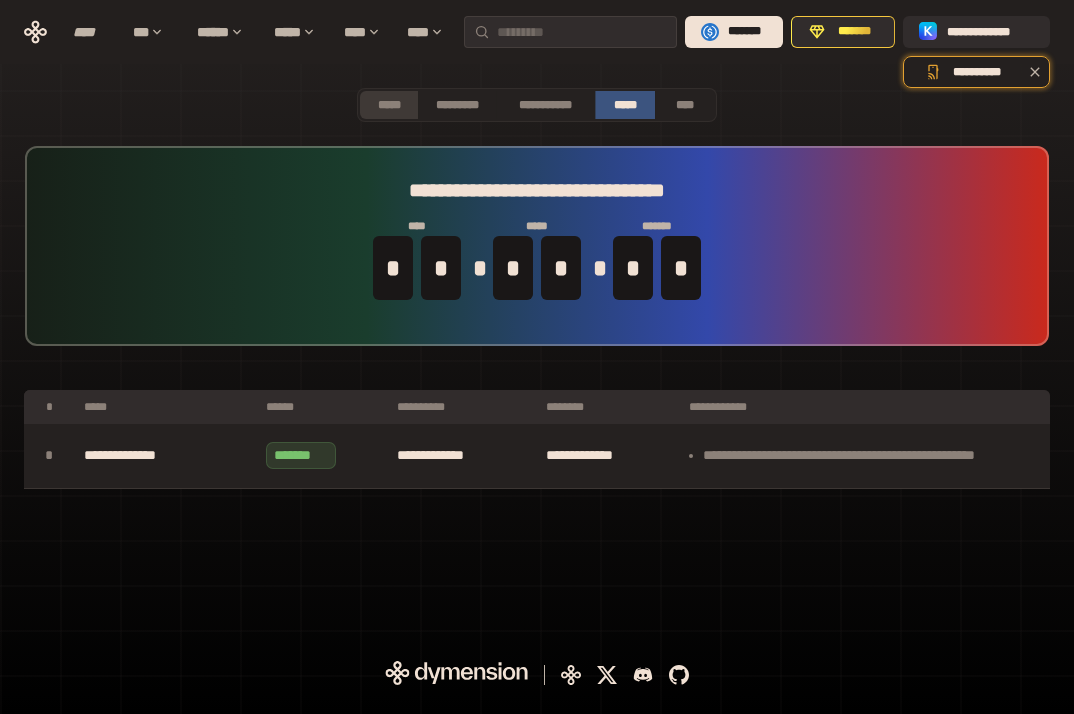 click on "*****" at bounding box center (389, 105) 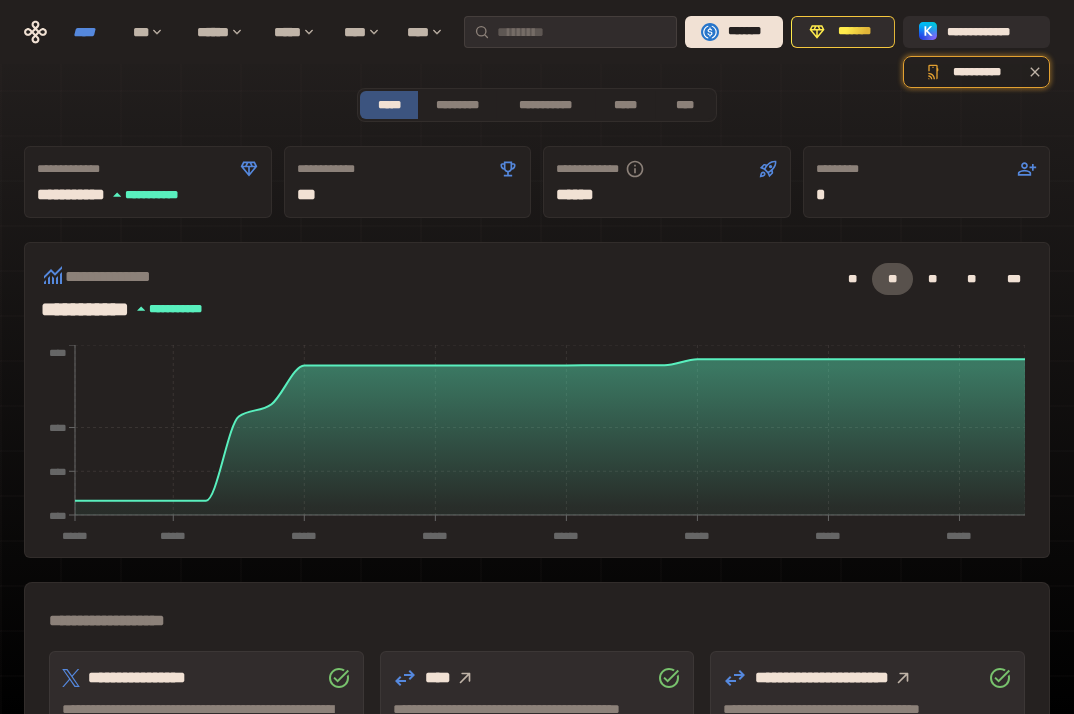 click on "****" at bounding box center (93, 32) 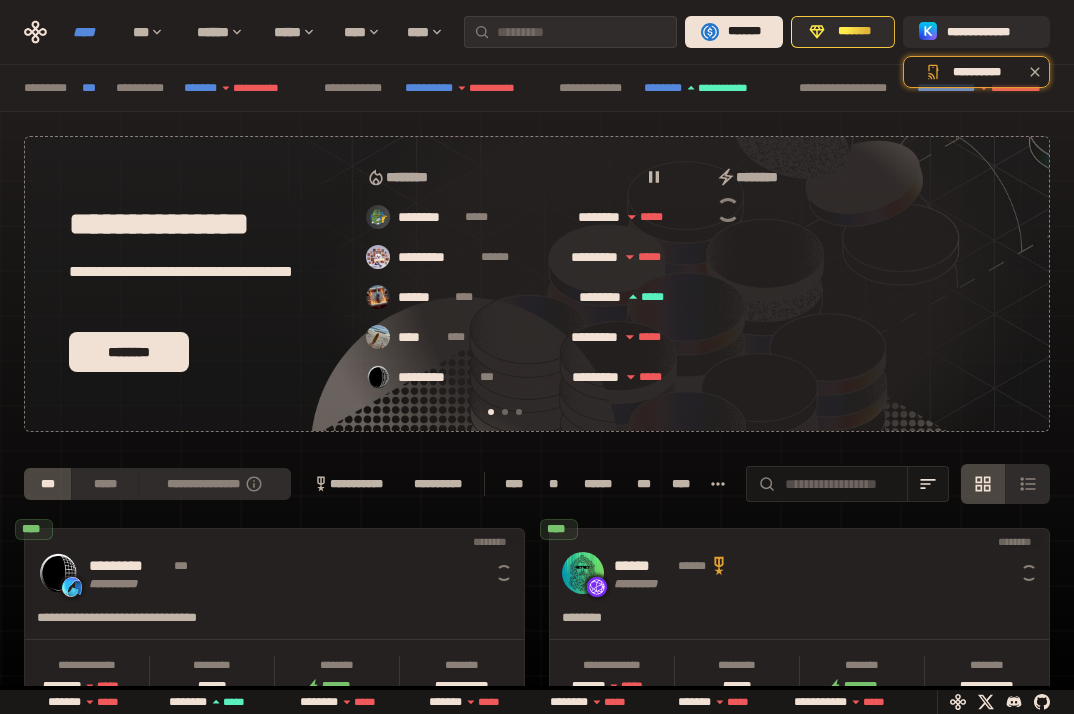scroll, scrollTop: 0, scrollLeft: 16, axis: horizontal 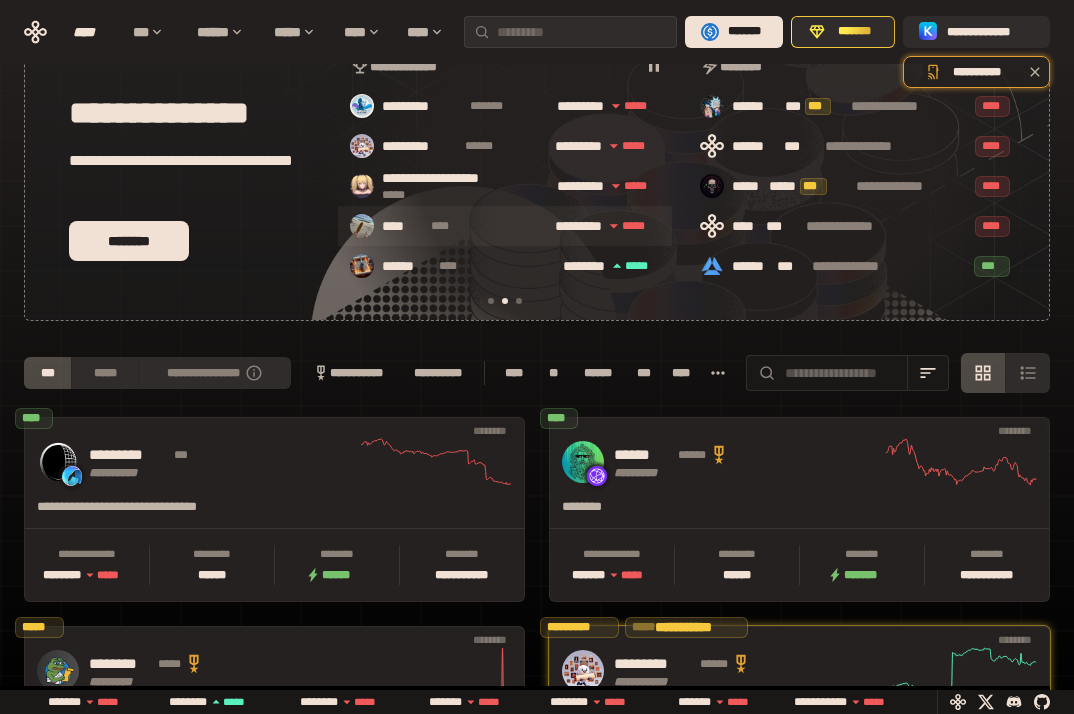 click on "**** ****" at bounding box center (458, 227) 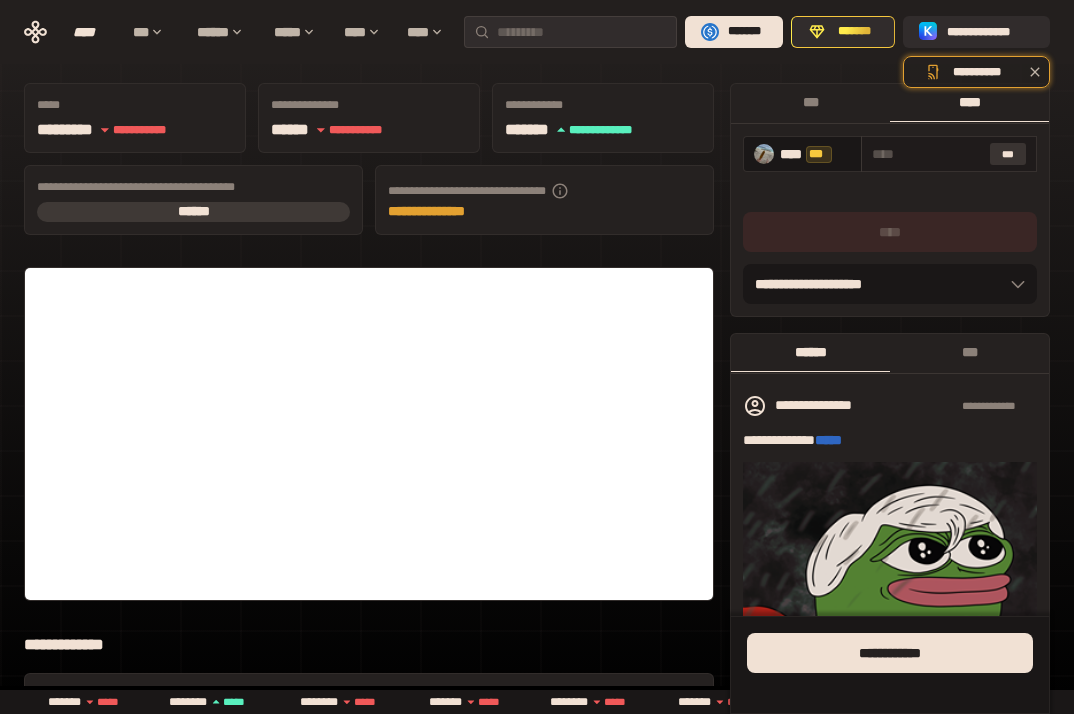 click on "***" at bounding box center [1008, 154] 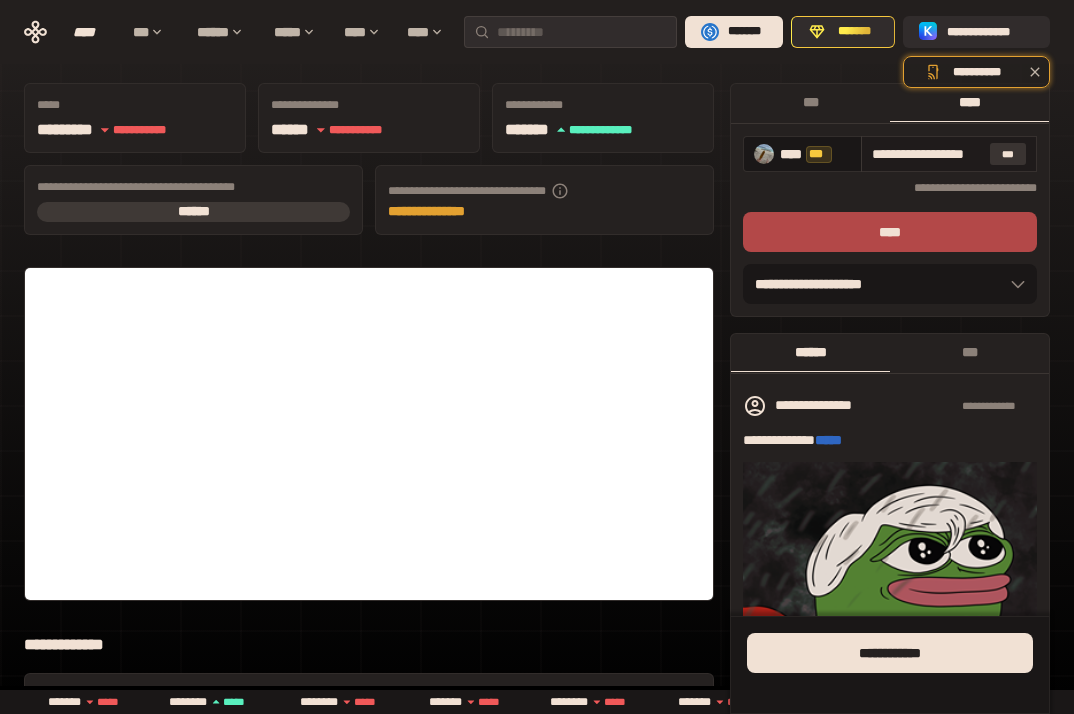 type on "**********" 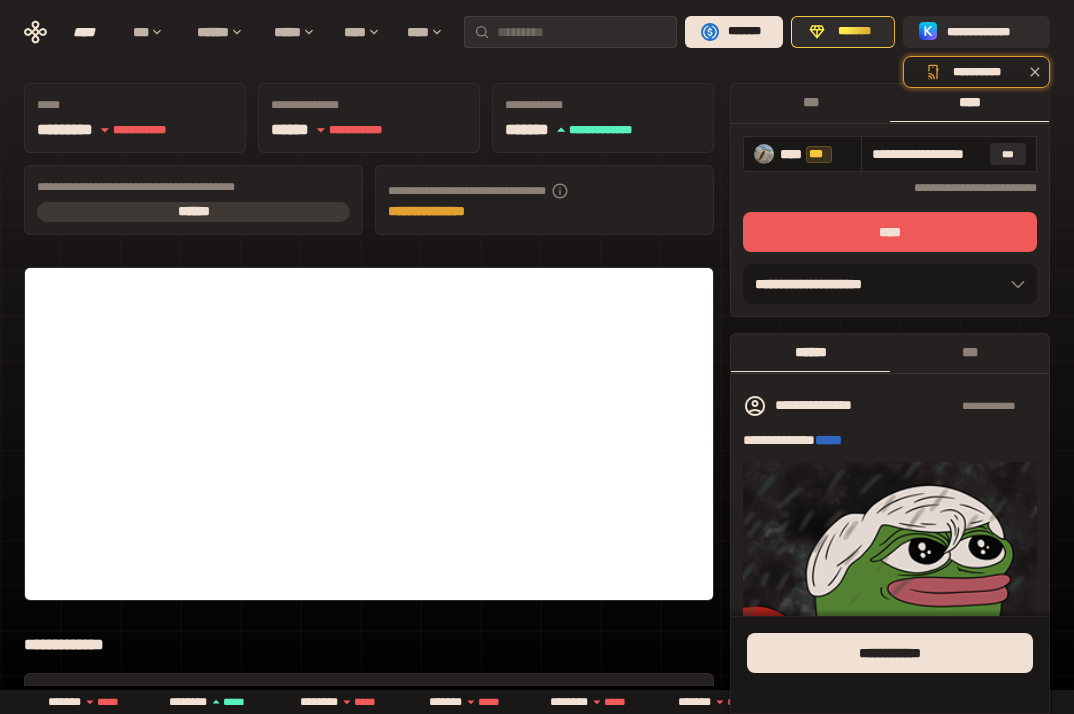 click on "****" at bounding box center (890, 232) 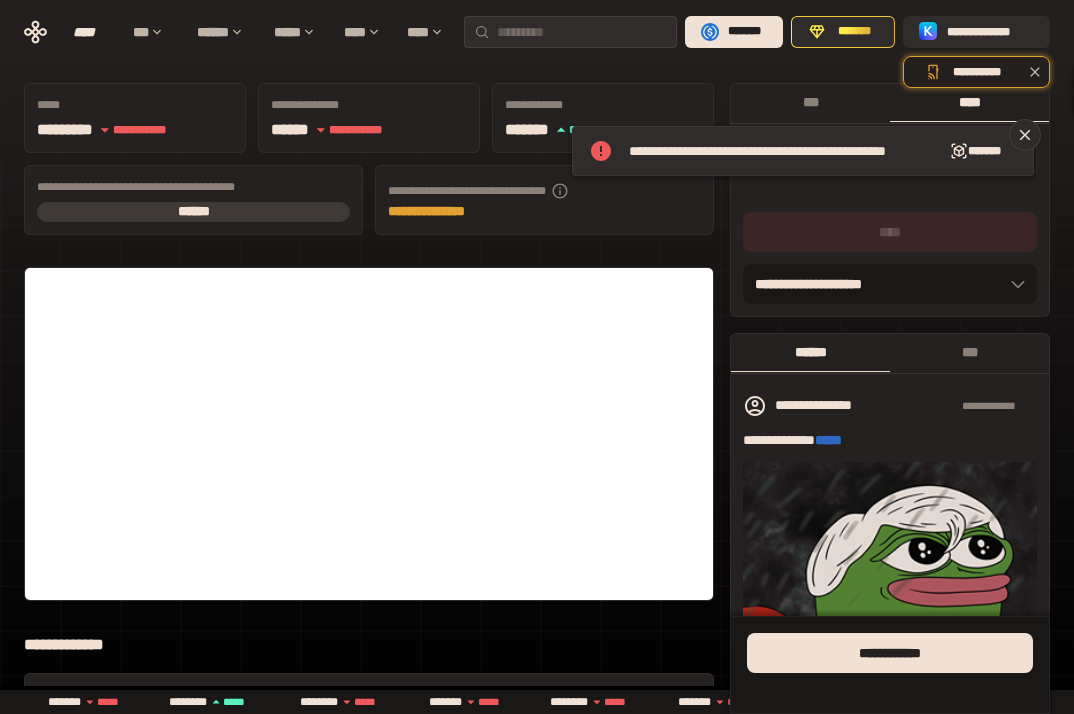 click on "***" at bounding box center [949, 154] 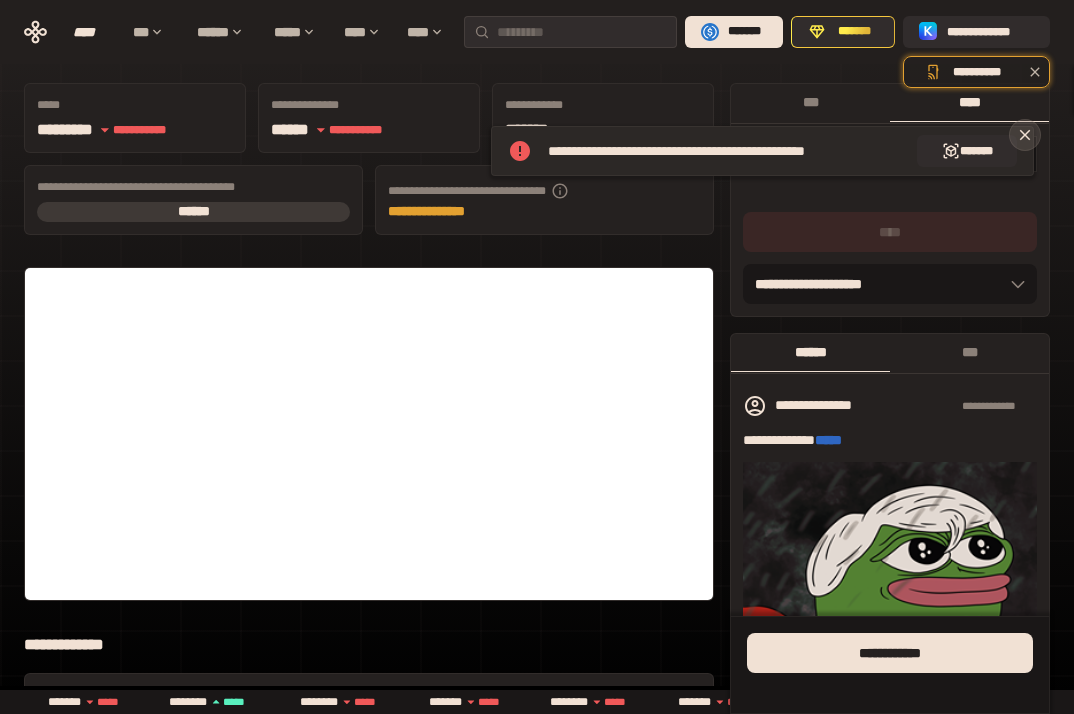 click 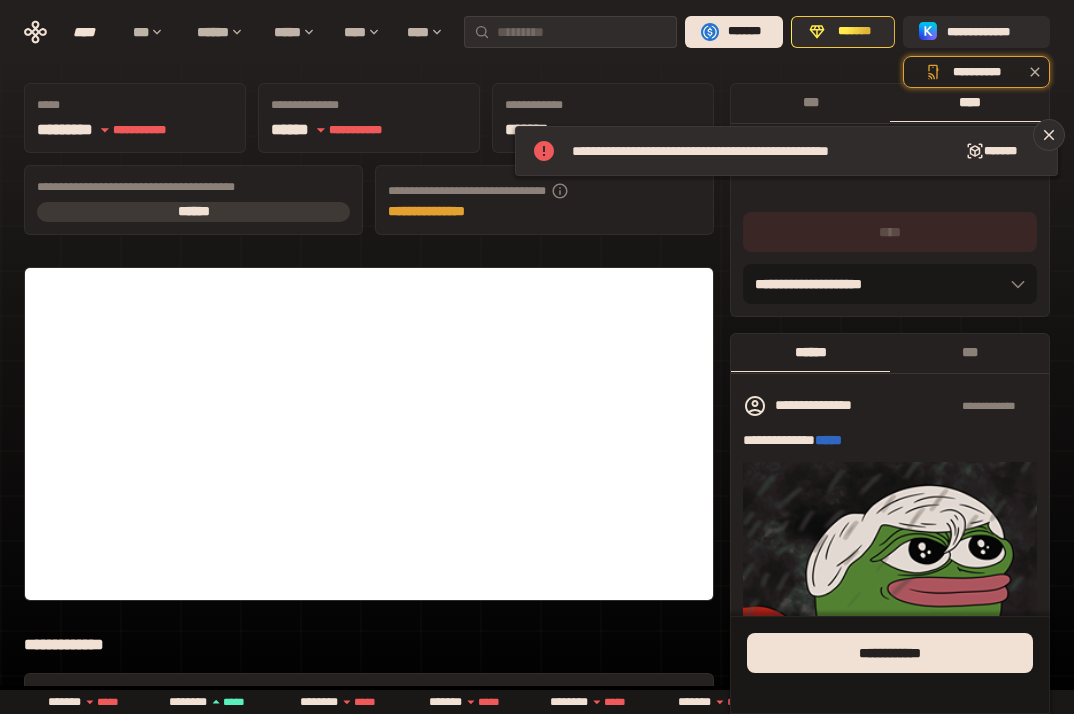 click at bounding box center [890, 188] 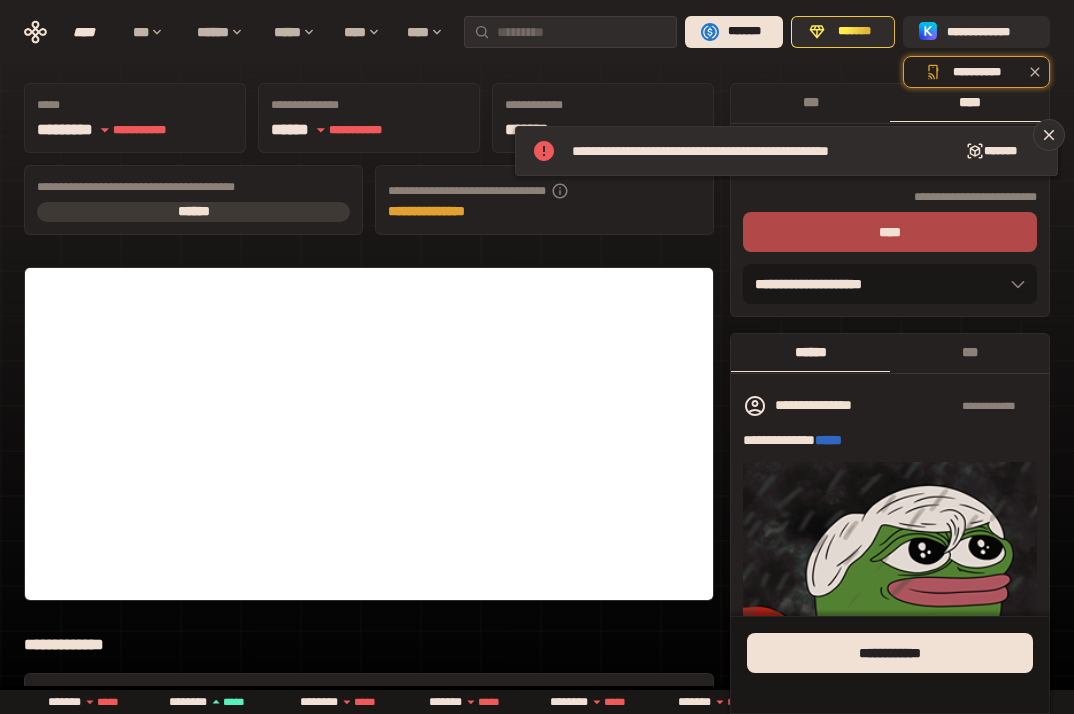 scroll, scrollTop: 0, scrollLeft: 0, axis: both 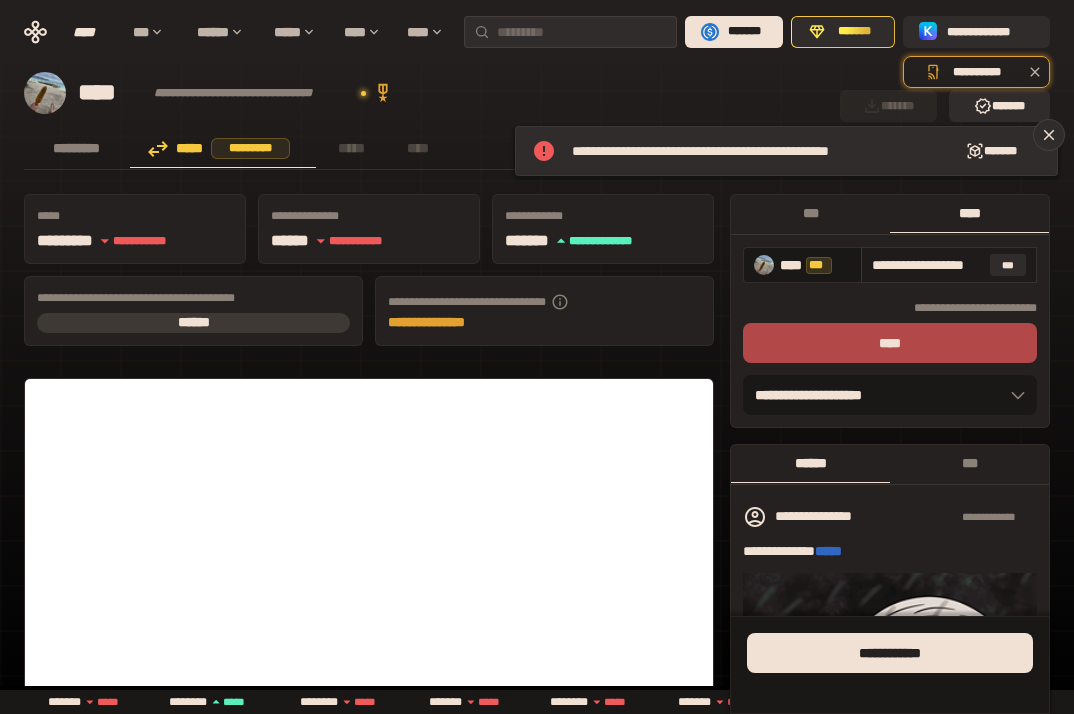 click on "**********" at bounding box center (927, 265) 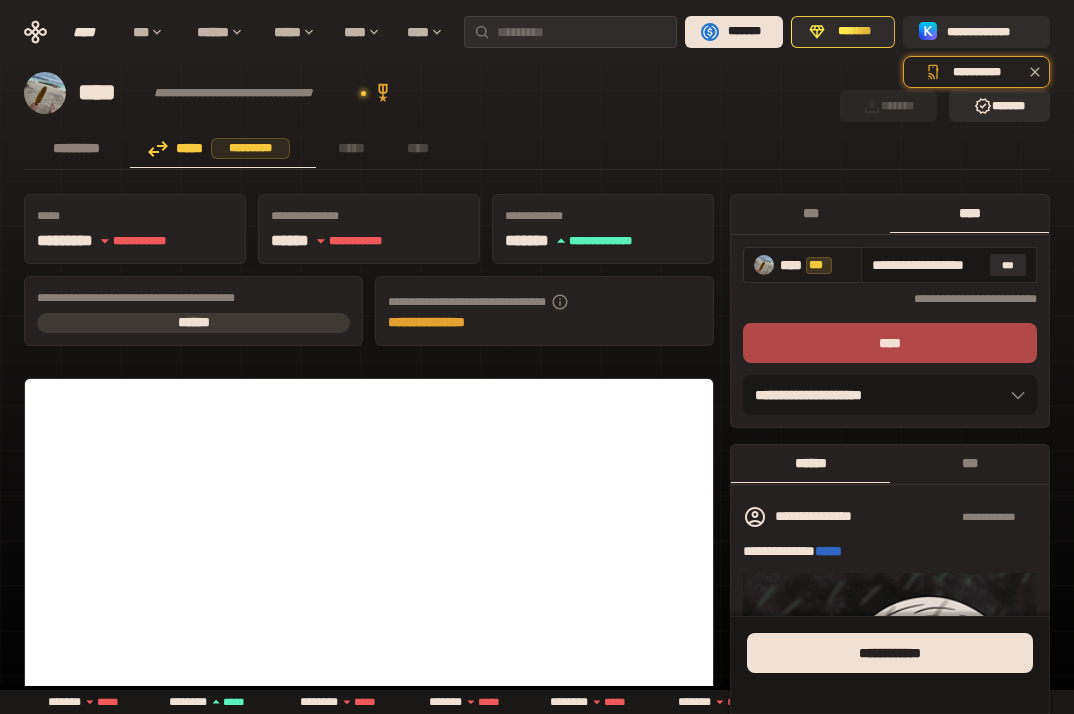 click on "[FIRST] [LAST]" at bounding box center [890, 299] 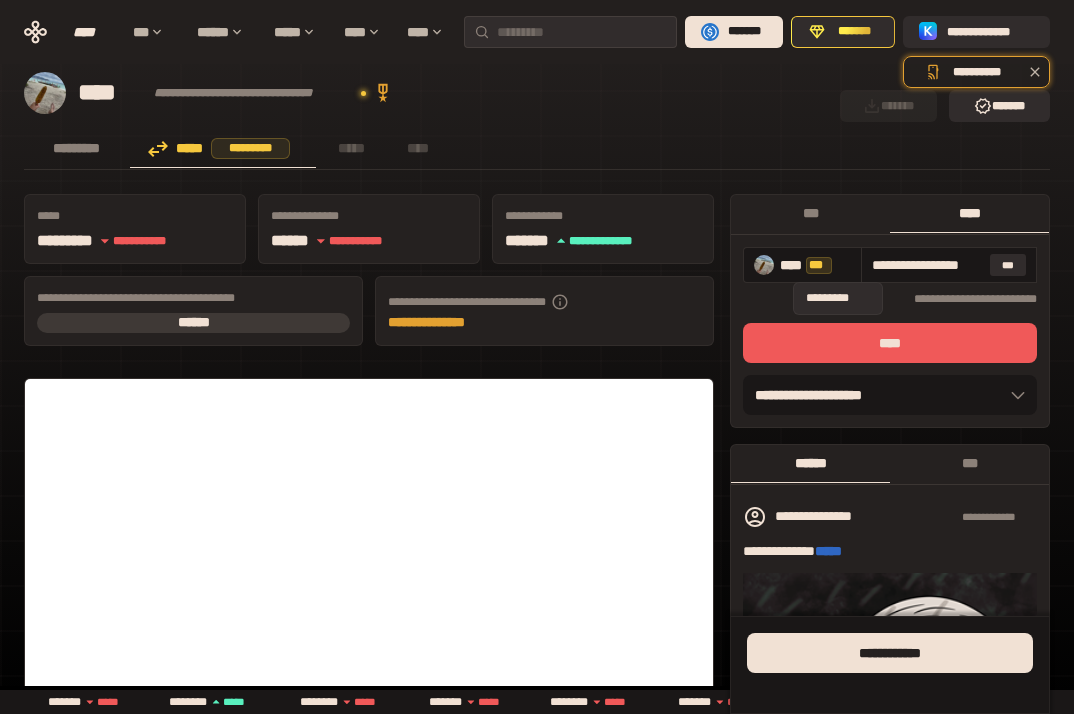 type on "**********" 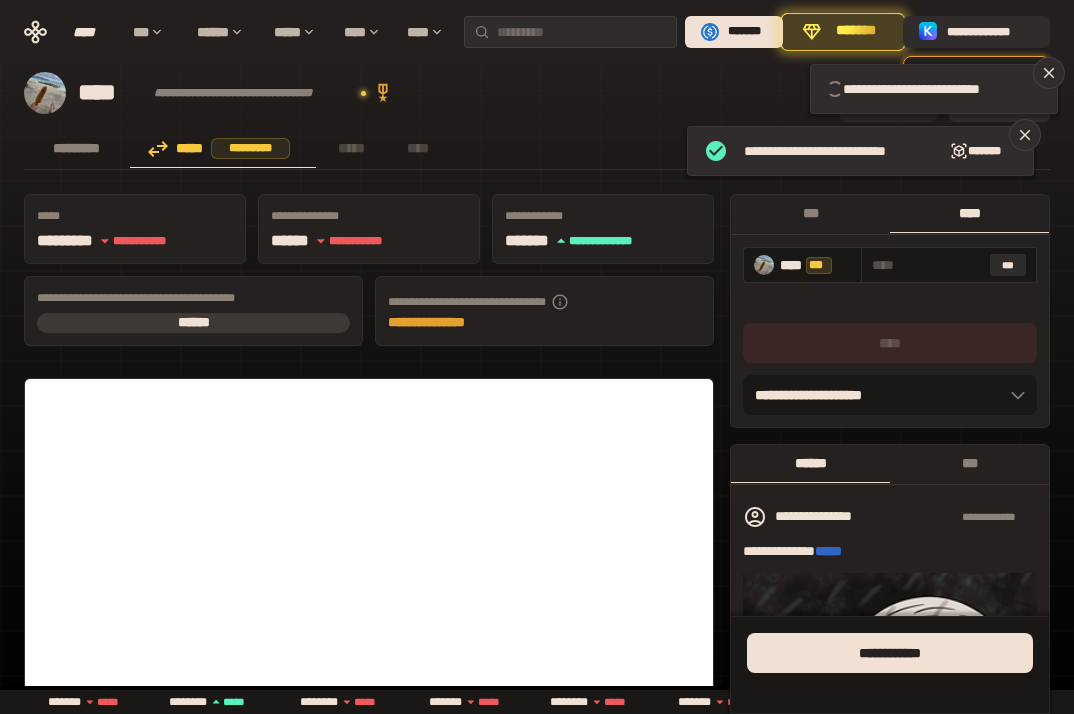 click on "***" at bounding box center [1008, 265] 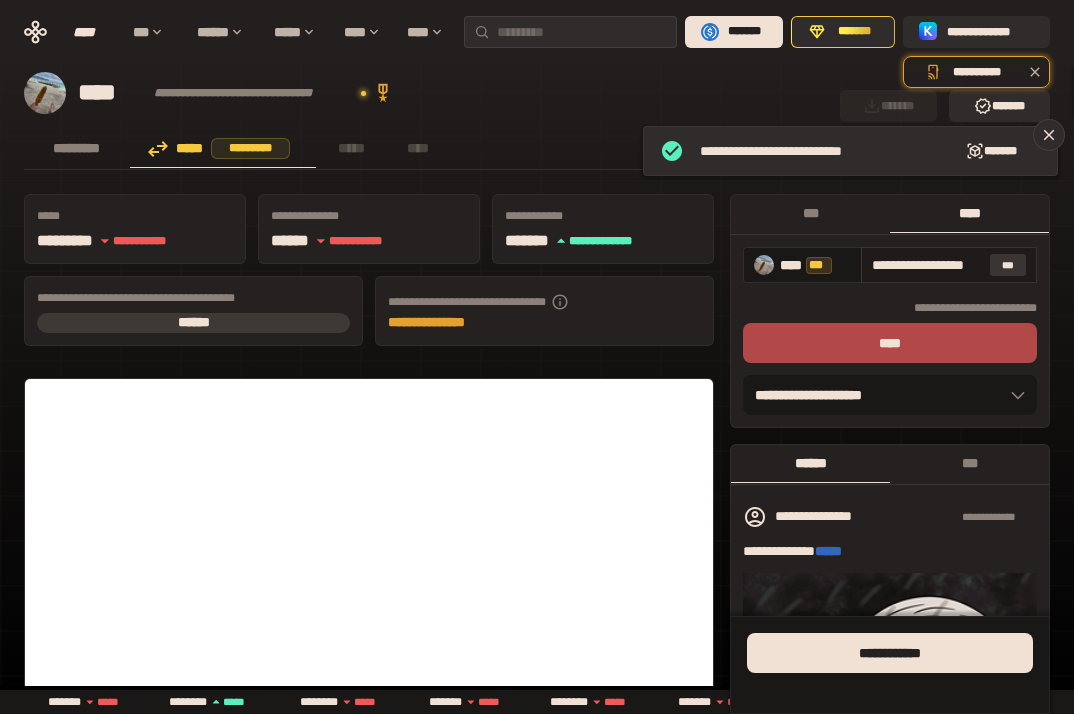click on "***" at bounding box center [1008, 265] 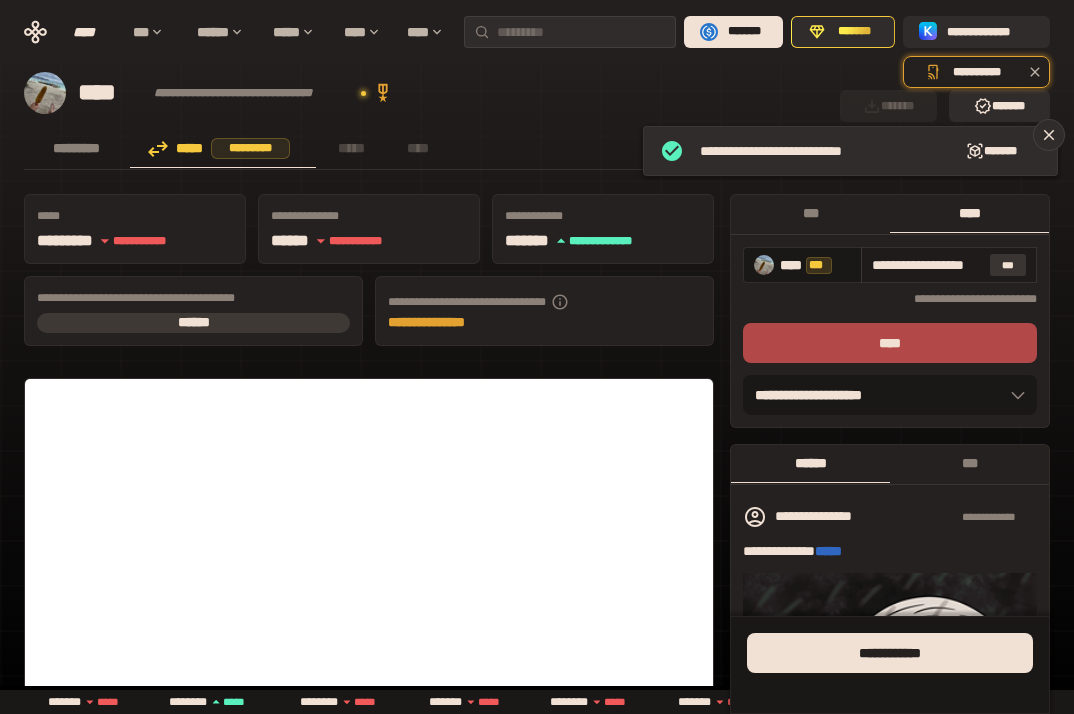 click on "***" at bounding box center [1008, 265] 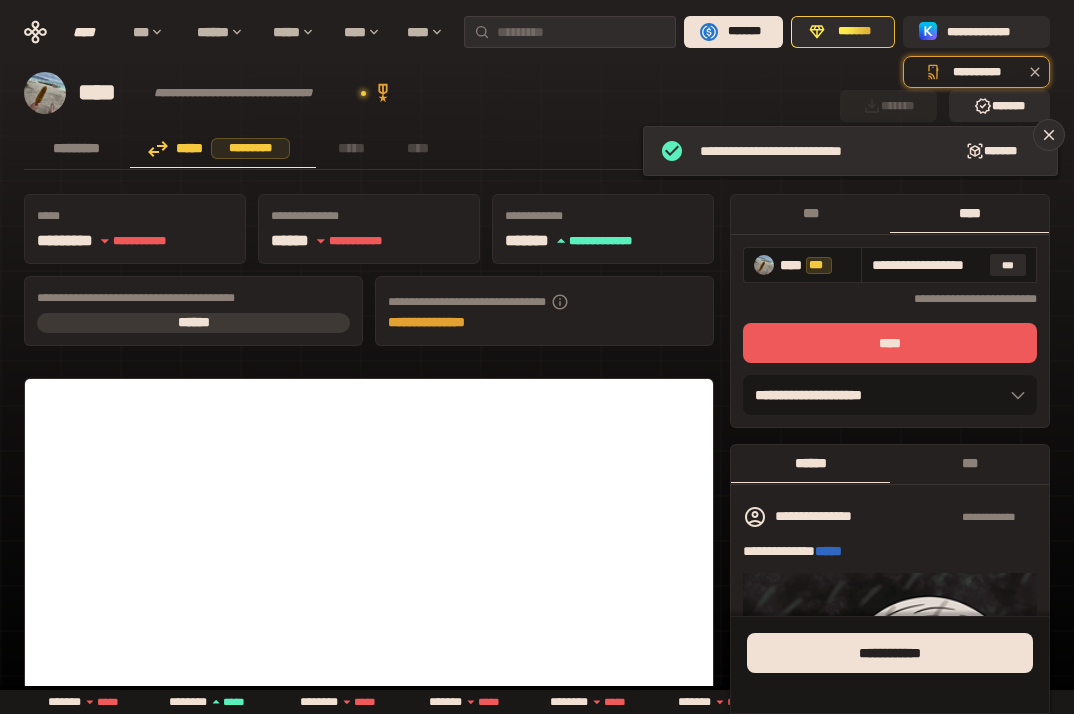 type on "********" 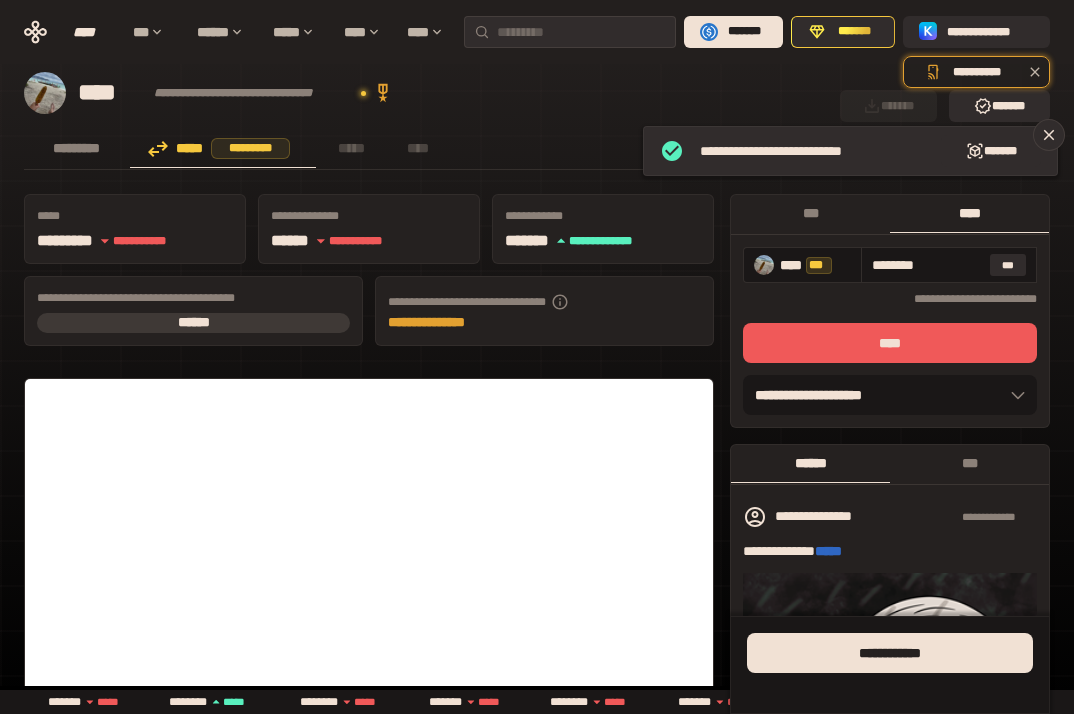 click on "****" at bounding box center (890, 343) 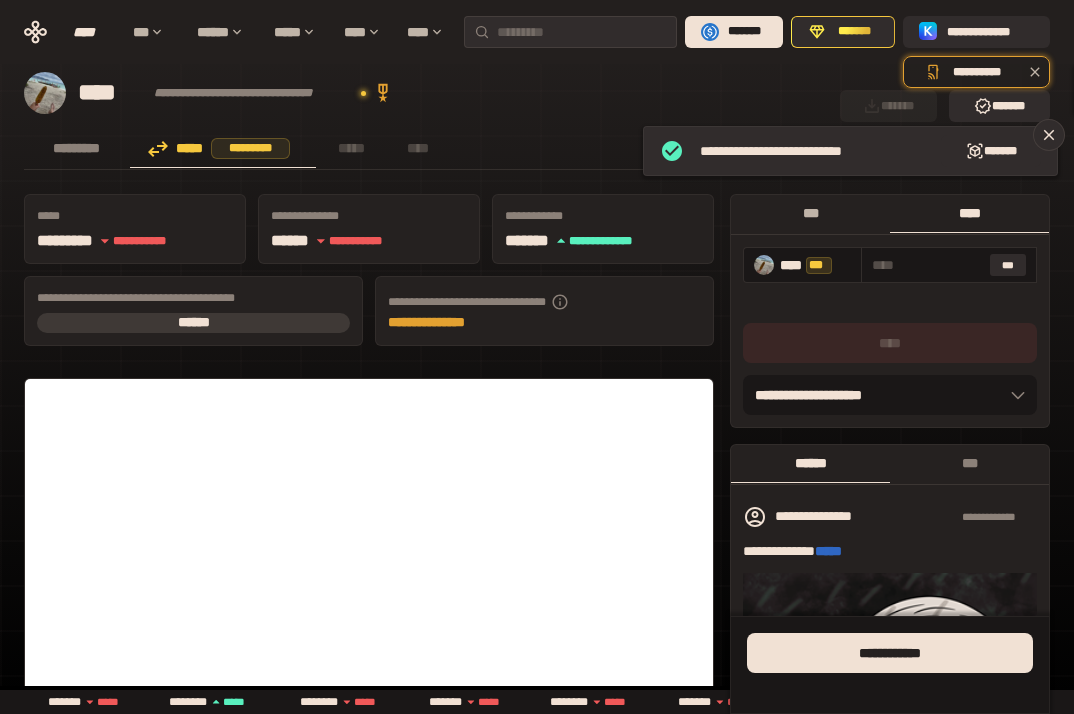 click on "***" at bounding box center [810, 213] 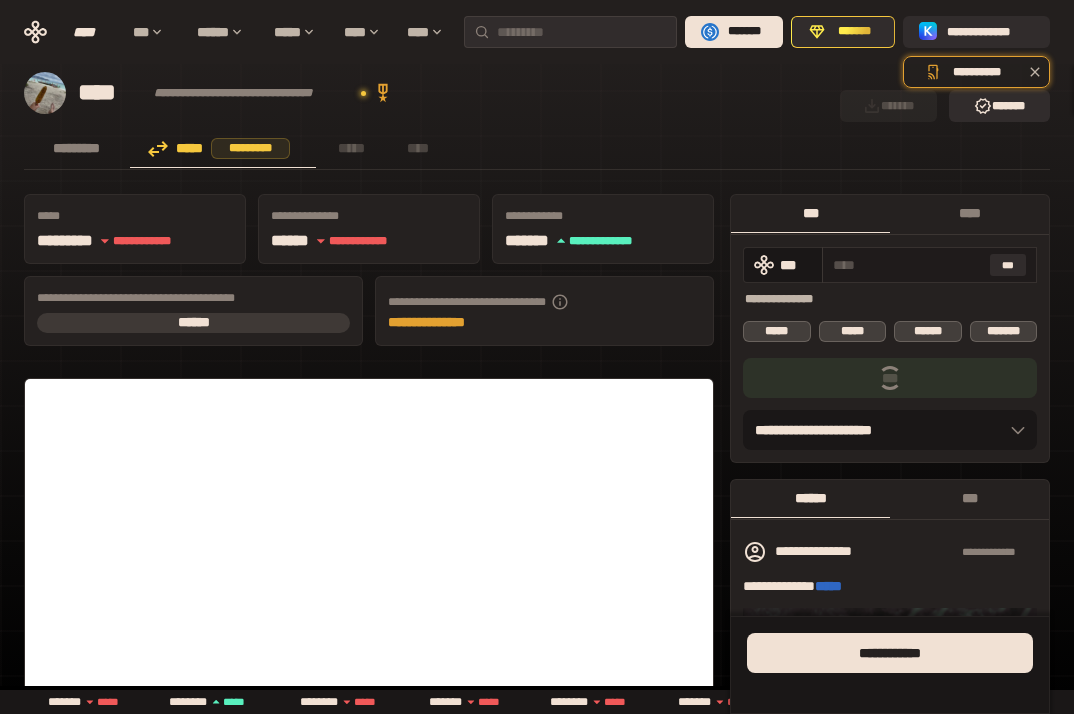 click at bounding box center (907, 265) 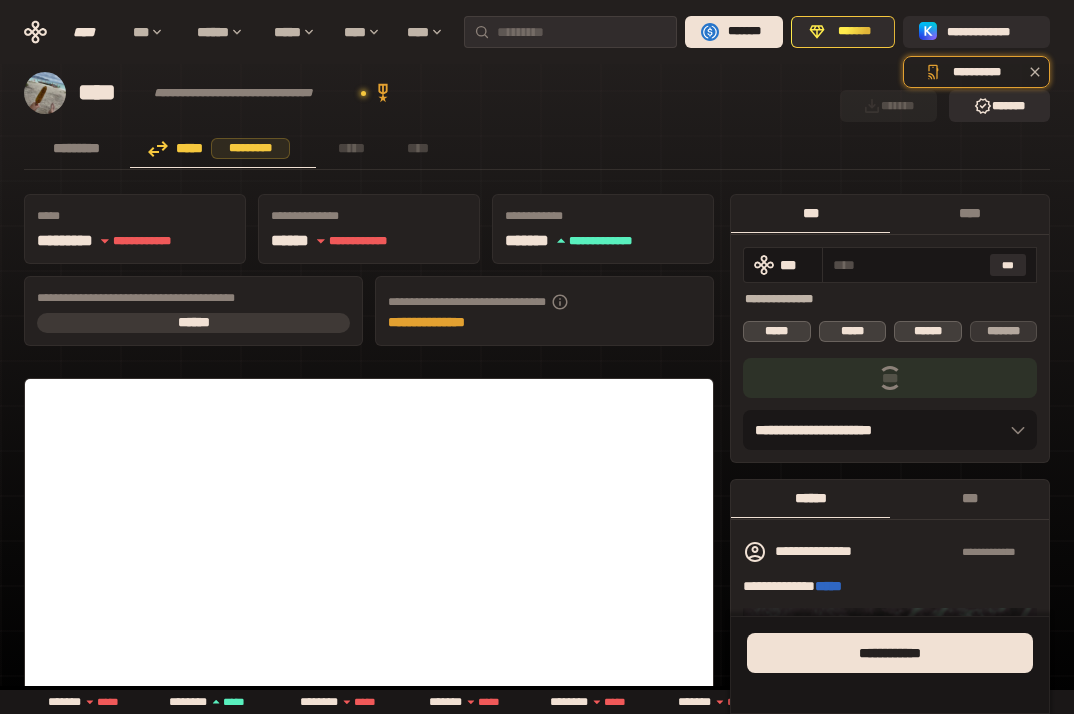 click on "*******" at bounding box center (1004, 331) 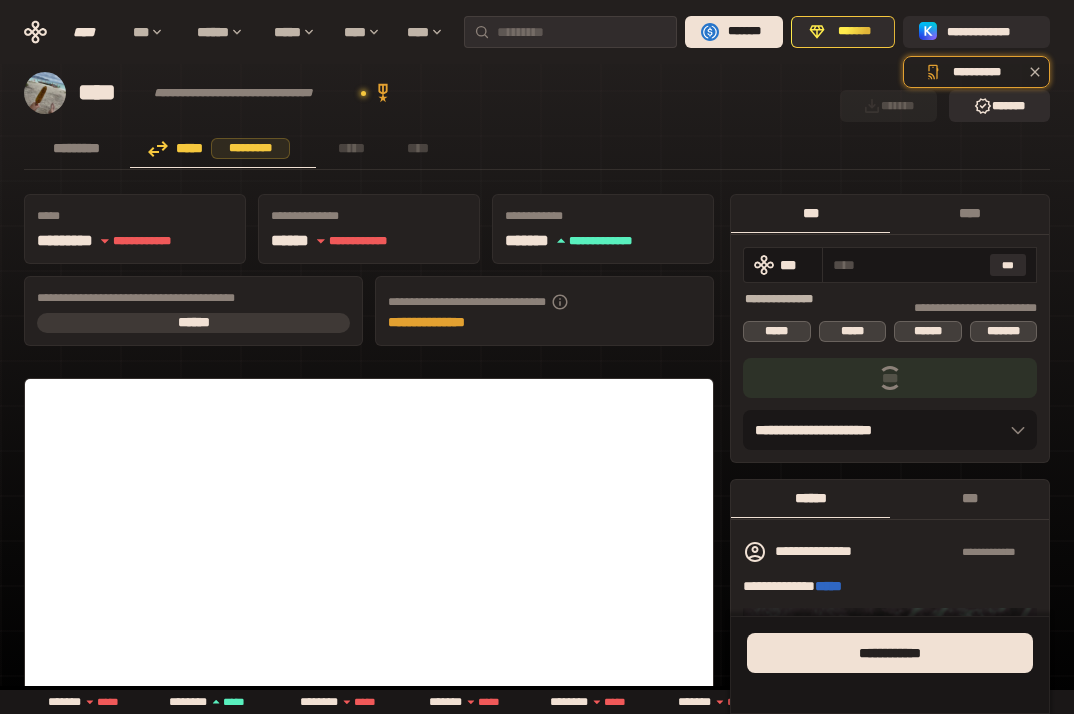 type on "***" 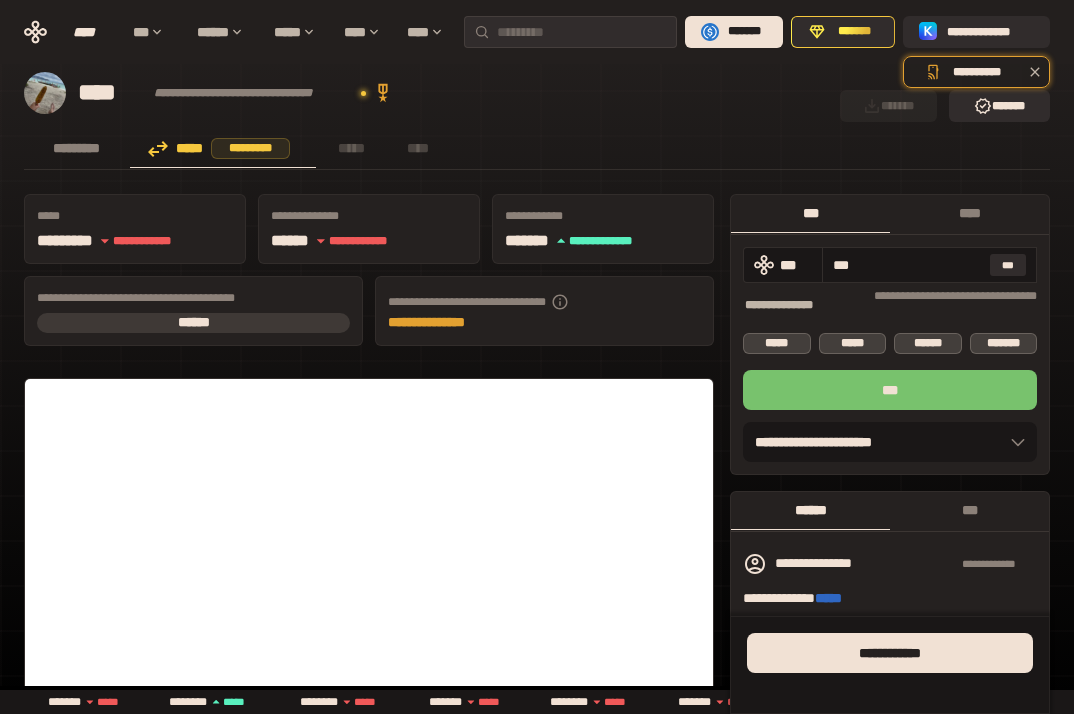 click on "***" at bounding box center (890, 390) 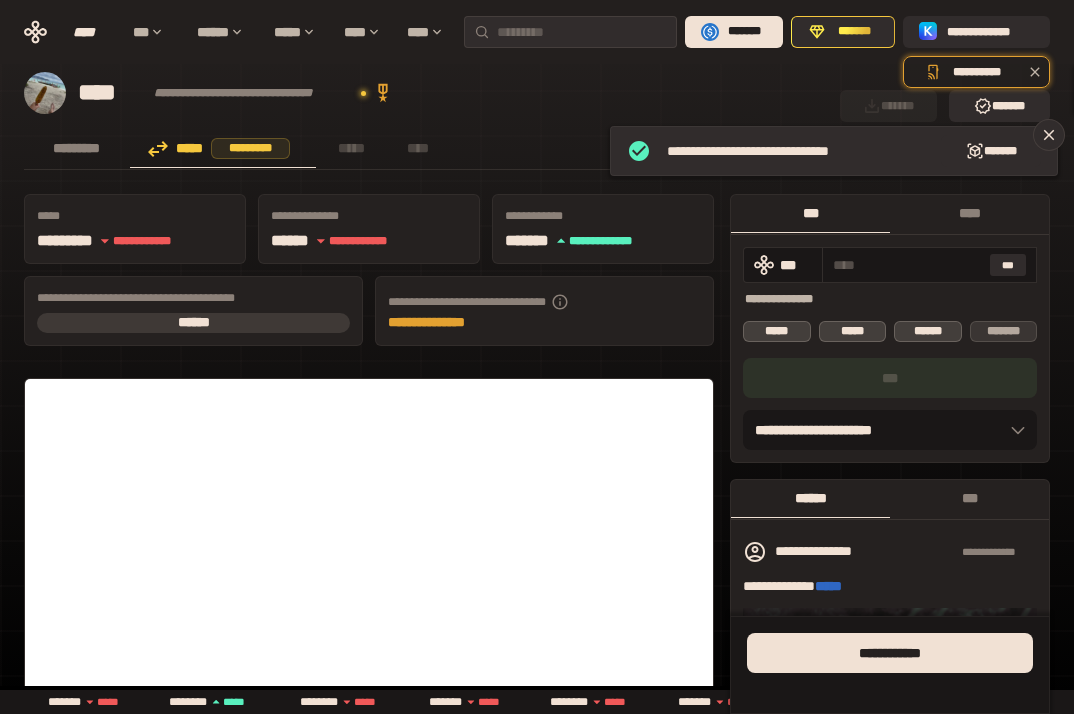 click on "*******" at bounding box center (1004, 331) 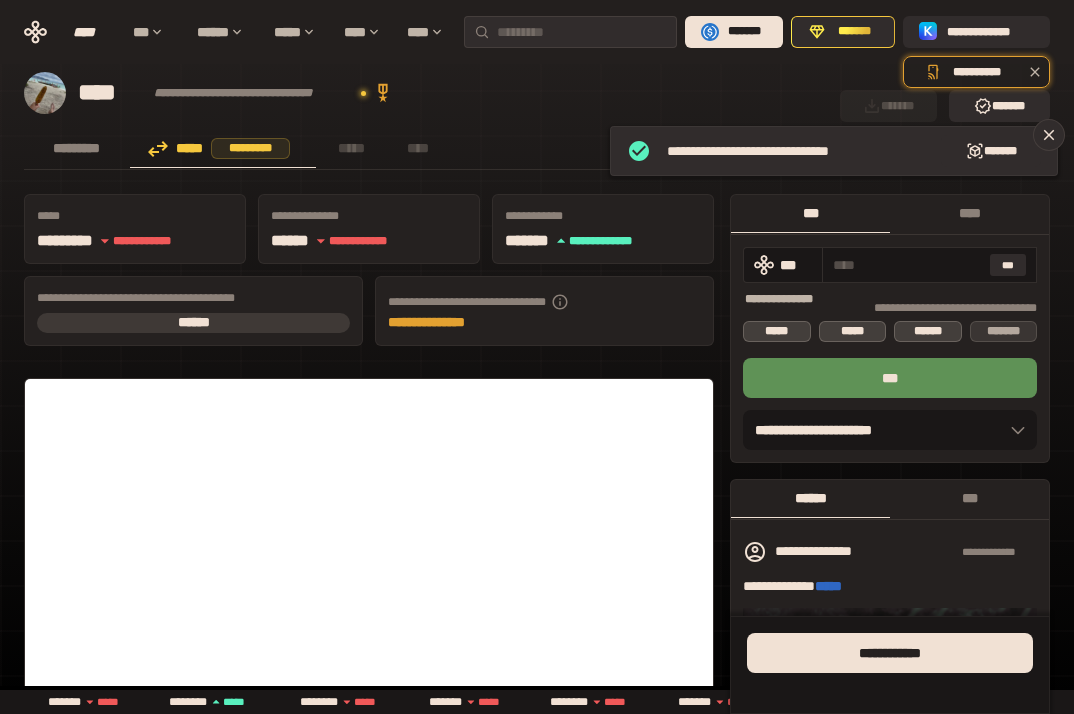 type on "***" 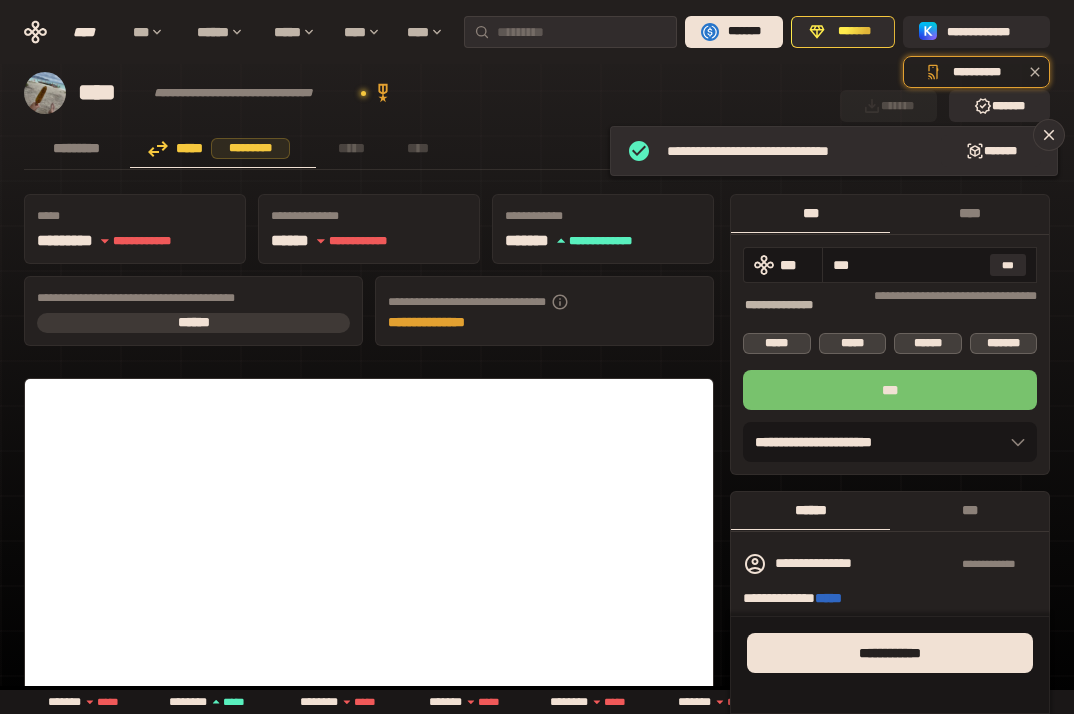 click on "***" at bounding box center [890, 390] 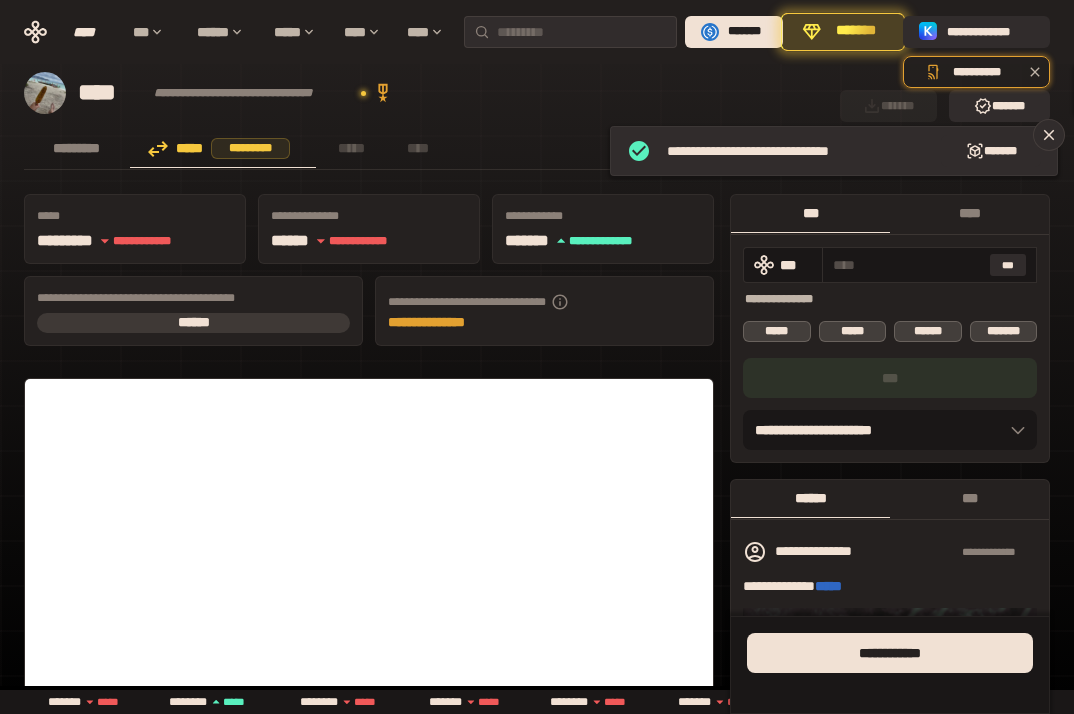 scroll, scrollTop: 857, scrollLeft: 0, axis: vertical 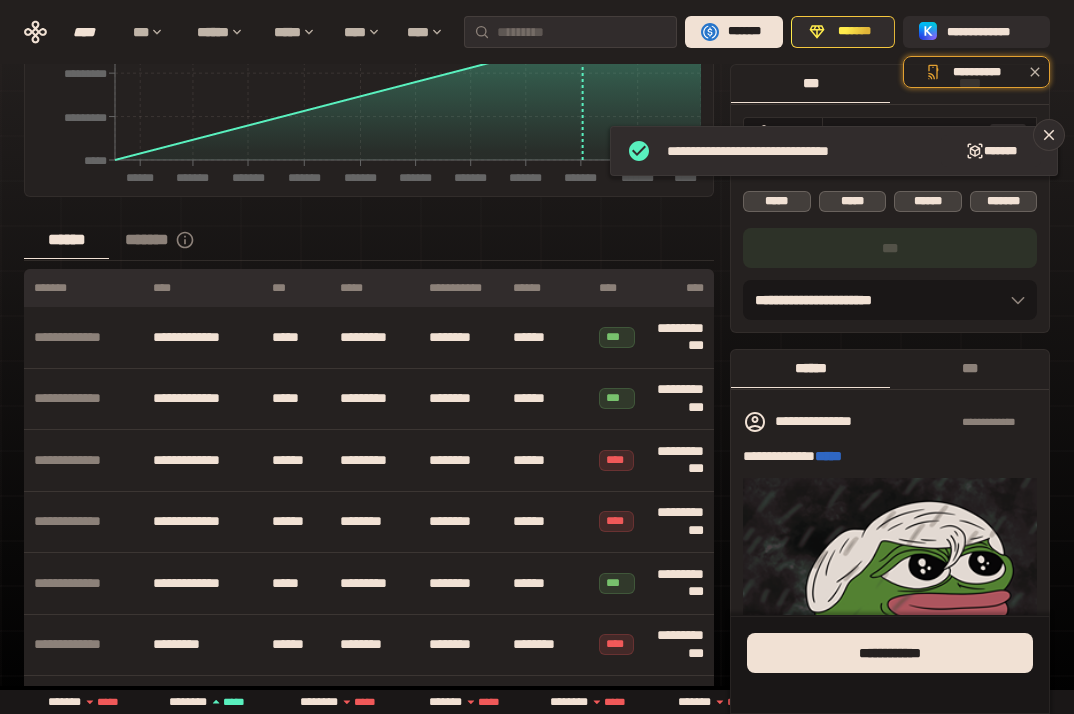 click on "[NUMBER] [STREET] [CITY] [STATE] [ZIP] [COUNTRY] [PHONE] [EMAIL] [SSN] [DLN] [CC] [DOB] [AGE] [TIME] [ADDRESS] [COORDINATES] [POSTAL_CODE] [HOME_ADDRESS] [PERSONAL_GEOGRAPHIC_INFO] [PERSONAL_TIME_REFERENCE] [PERSONAL_DATE_REFERENCE] [PERSONAL_AGE_REFERENCE] [PERSONAL_BIRTH_DATE_REFERENCE] [PERSONAL_LOCATION_REFERENCE] [PERSONAL_ADDRESS_REFERENCE] [PERSONAL_PHONE_REFERENCE] [PERSONAL_EMAIL_REFERENCE] [PERSONAL_IDENTIFIER_REFERENCE] [PERSONAL_DOCUMENT_REFERENCE] [PERSONAL_FINANCIAL_REFERENCE] [PERSONAL_HEALTH_REFERENCE] [PERSONAL_RELATIONSHIP_REFERENCE] [PERSONAL_EMPLOYMENT_REFERENCE] [PERSONAL_EDUCATION_REFERENCE] [PERSONAL_ACCOUNT_REFERENCE] [PERSONAL_LOGIN_REFERENCE] [PERSONAL_ACTIVITY_REFERENCE] [PERSONAL_PREFERENCE_REFERENCE] [PERSONAL_COMMUNICATION_REFERENCE] [PERSONAL_TRAVEL_REFERENCE] [PERSONAL_VEHICLE_REFERENCE] [PERSONAL_ASSET_REFERENCE] [PERSONAL_DEBT_REFERENCE] [PERSONAL_INCOME_REFERENCE] [PERSONAL_EXPENSE_REFERENCE] [PERSONAL_TAX_REFERENCE] [PERSONAL_LEGAL_REFERENCE] [PERSONAL_GOVERNMENT_REFERENCE] [PERSONAL_RELIGIOUS_REFERENCE] [PERSONAL_POLITICAL_REFERENCE] [PERSONAL_SOCIAL_REFERENCE] [PERSONAL_GROUP_REFERENCE] [PERSONAL_EVENT_REFERENCE] [PERSONAL_MEMBERSHIP_REFERENCE] [PERSONAL_SUBSCRIPTION_REFERENCE] [PERSONAL_SERVICE_REFERENCE] [PERSONAL_PRODUCT_REFERENCE] [PERSONAL_BRAND_REFERENCE] [PERSONAL_COMPANY_REFERENCE] [PERSONAL_BRAND_NAME_REFERENCE] [PERSONAL_COMPANY_NAME_REFERENCE] [PERSONAL_PRODUCT_NAME_REFERENCE] [PERSONAL_PRICE_REFERENCE] [PERSONAL_CURRENCY_REFERENCE] [PERSONAL_NUMERIC_VALUE_REFERENCE] [PERSONAL_GENERAL_WORD_REFERENCE] [PERSONAL_CAPITALIZED_WORD_REFERENCE] [PERSONAL_LOCATION_NAME_REFERENCE] [PERSONAL_CITY_NAME_REFERENCE] [PERSONAL_GENERAL_CONTENT_REFERENCE] [PERSONAL_BRAND_REFERENCE] [PERSONAL_COMPANY_REFERENCE] [PERSONAL_PRODUCT_REFERENCE] [PERSONAL_PRICE_REFERENCE] [PERSONAL_CURRENCY_REFERENCE] [PERSONAL_NUMERIC_VALUE_REFERENCE] [PERSONAL_GENERAL_WORD_REFERENCE] [PERSONAL_CAPITALIZED_WORD_REFERENCE] [PERSONAL_LOCATION_NAME_REFERENCE] [PERSONAL_CITY_NAME_REFERENCE] [PERSONAL_GENERAL_CONTENT_REFERENCE] [PERSONAL_BRAND_REFERENCE] [PERSONAL_COMPANY_REFERENCE] [PERSONAL_PRODUCT_REFERENCE] [PERSONAL_PRICE_REFERENCE] [PERSONAL_CURRENCY_REFERENCE] [PERSONAL_NUMERIC_VALUE_REFERENCE] [PERSONAL_GENERAL_WORD_REFERENCE] [PERSONAL_CAPITALIZED_WORD_REFERENCE] [PERSONAL_LOCATION_NAME_REFERENCE] [PERSONAL_CITY_NAME_REFERENCE] [PERSONAL_GENERAL_CONTENT_REFERENCE]" at bounding box center [537, -500] 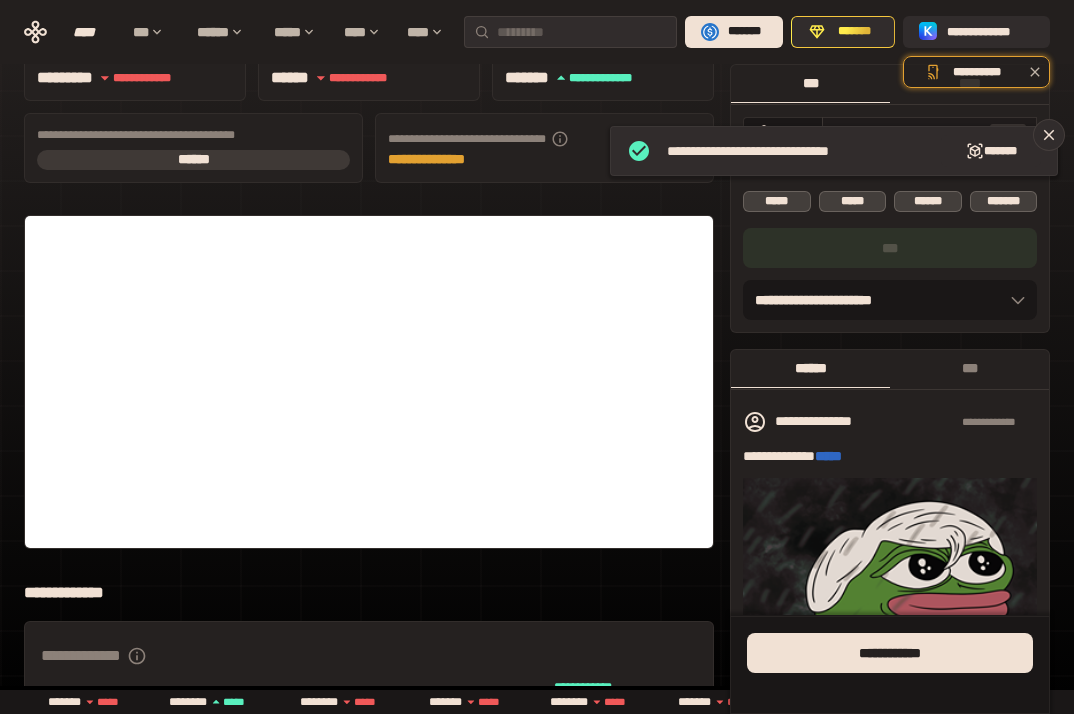 click on "***" at bounding box center (1008, 135) 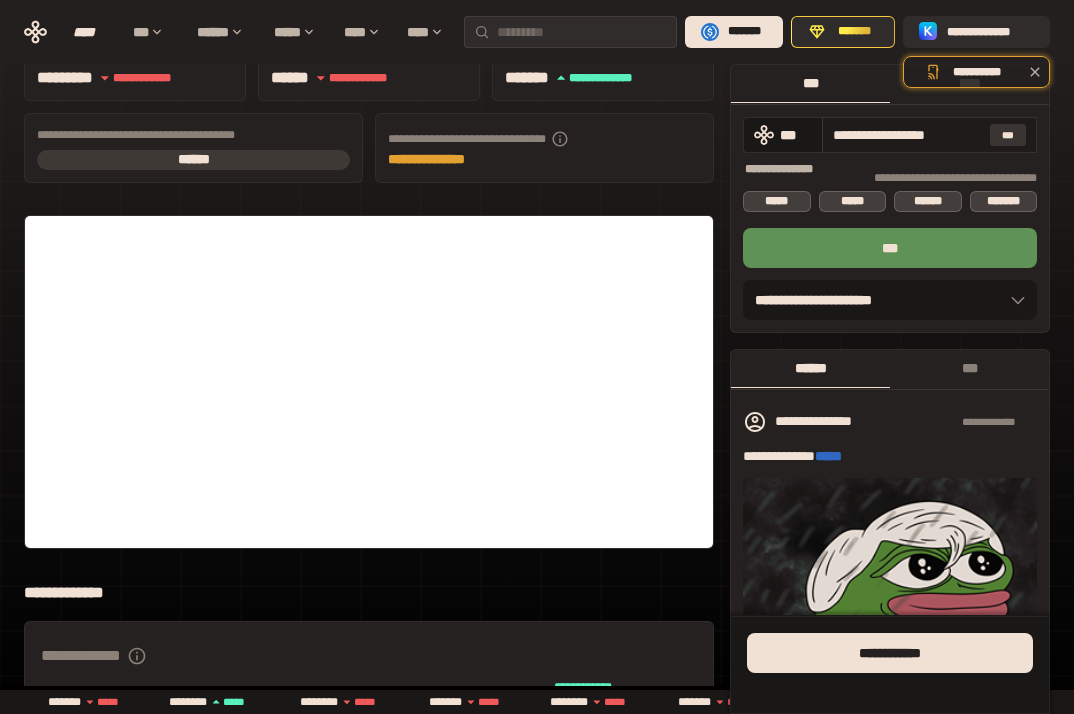 scroll, scrollTop: 0, scrollLeft: 0, axis: both 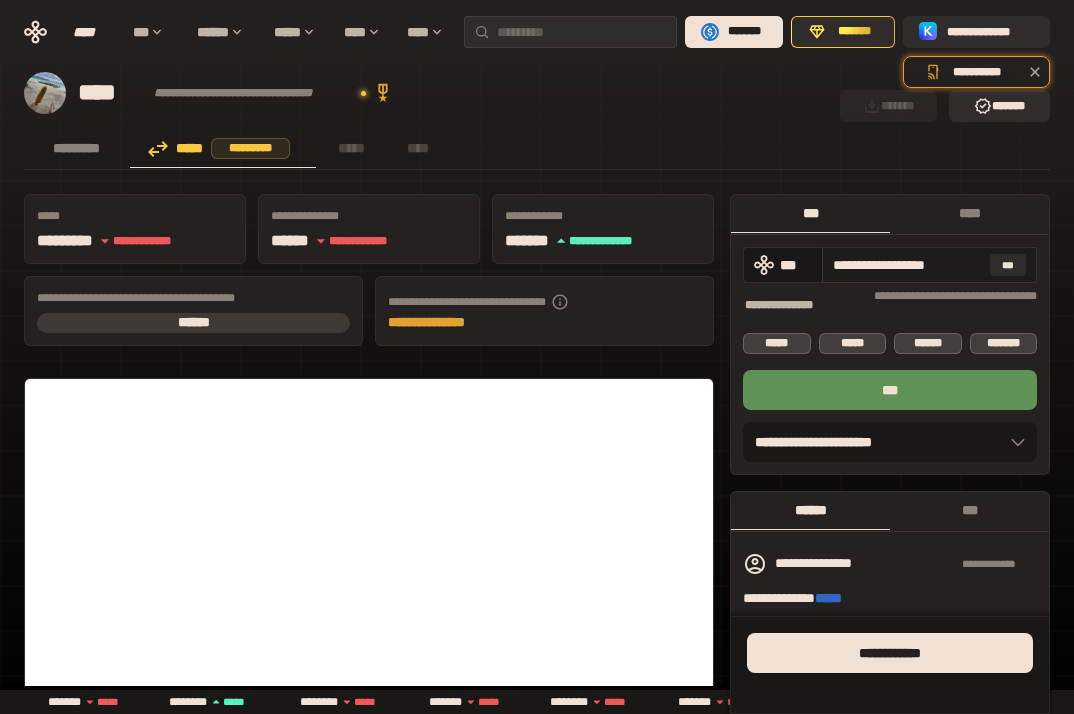 click on "**********" at bounding box center [907, 265] 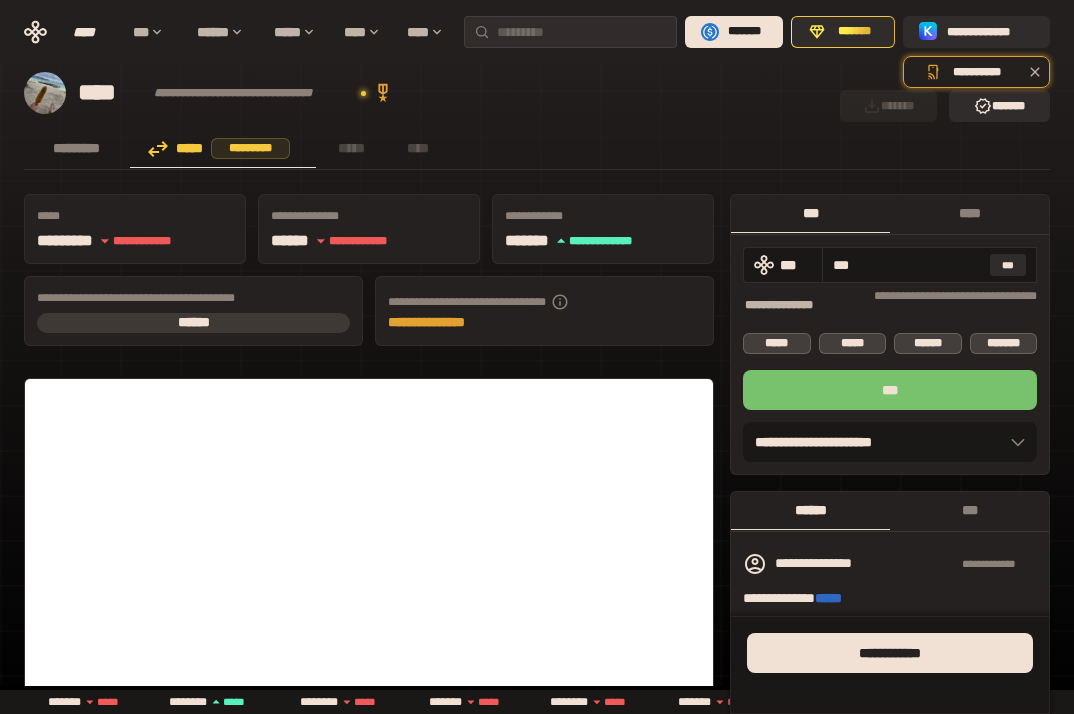 type on "***" 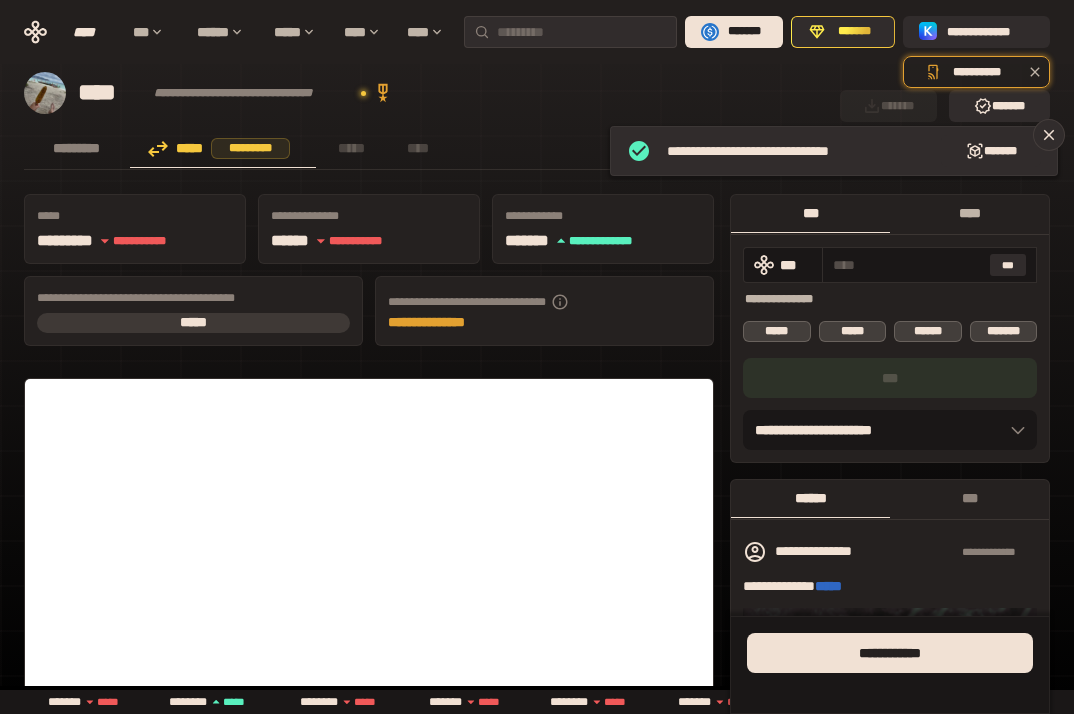click on "****" at bounding box center [969, 214] 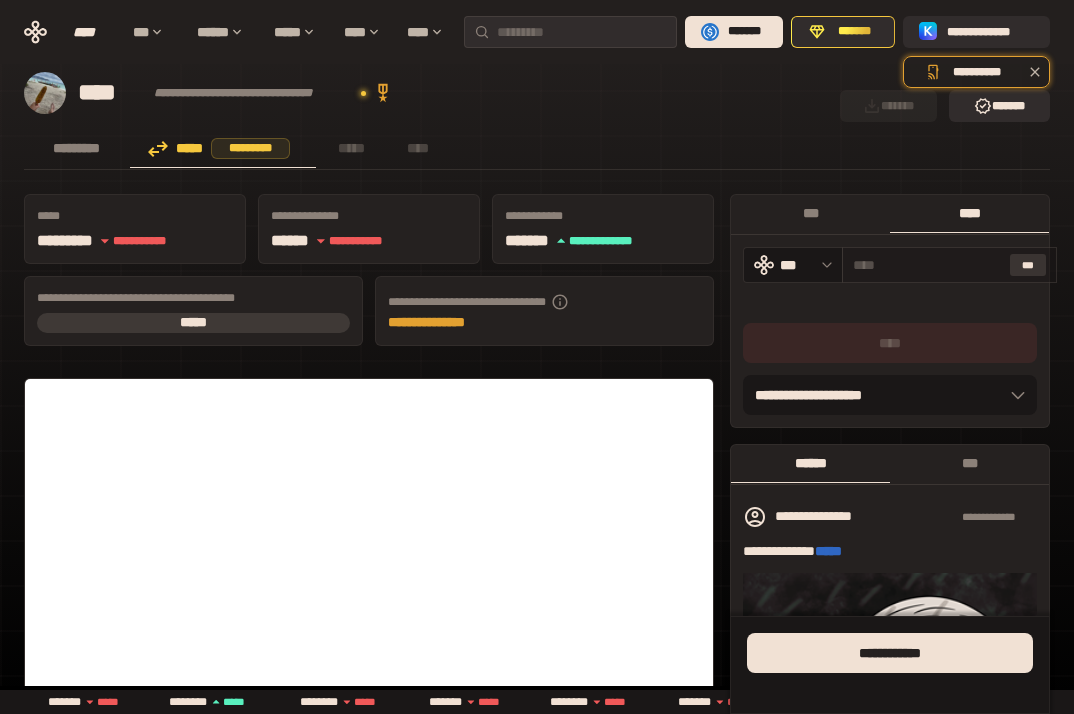 click on "***" at bounding box center (1028, 265) 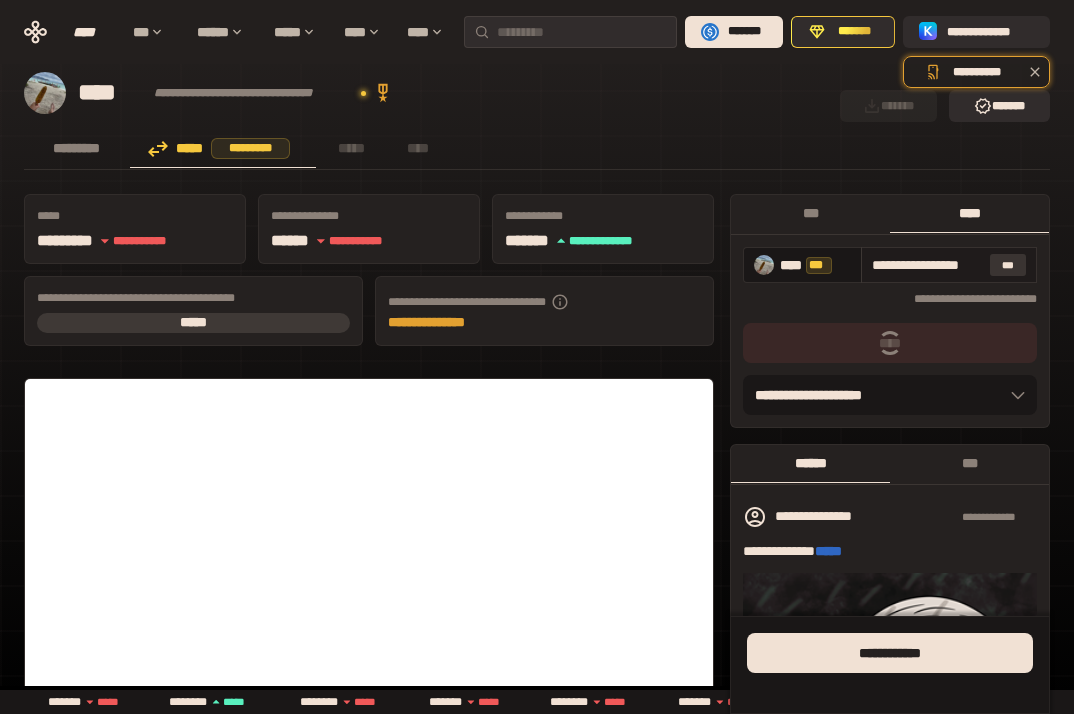 click on "***" at bounding box center (1008, 265) 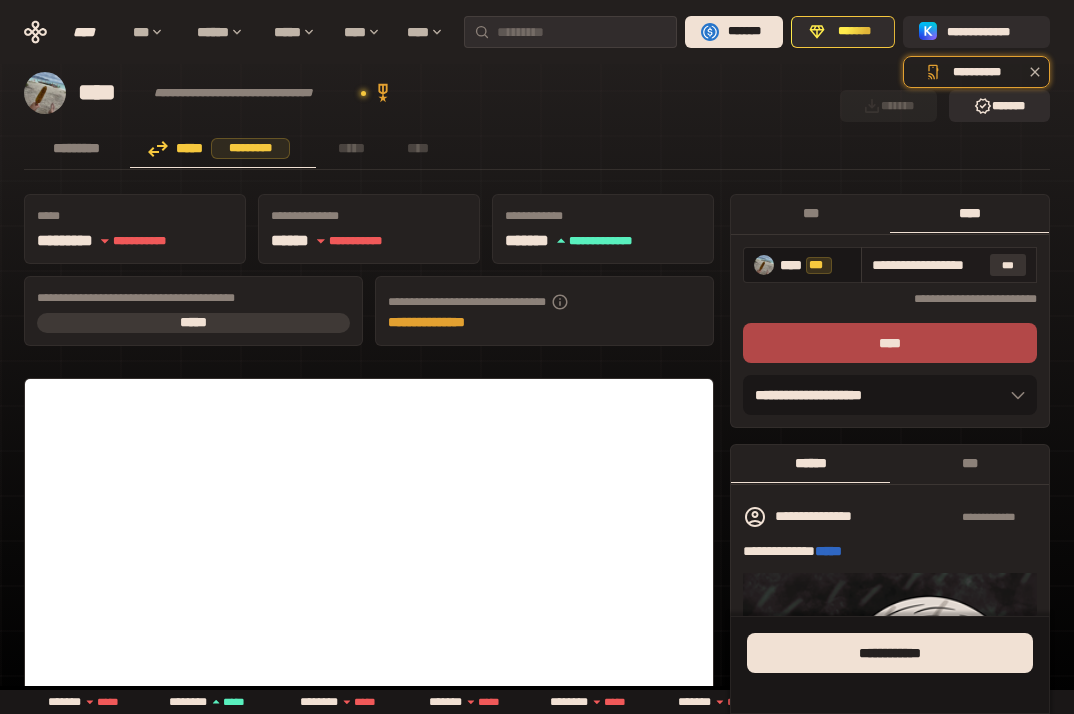 scroll, scrollTop: 0, scrollLeft: 23, axis: horizontal 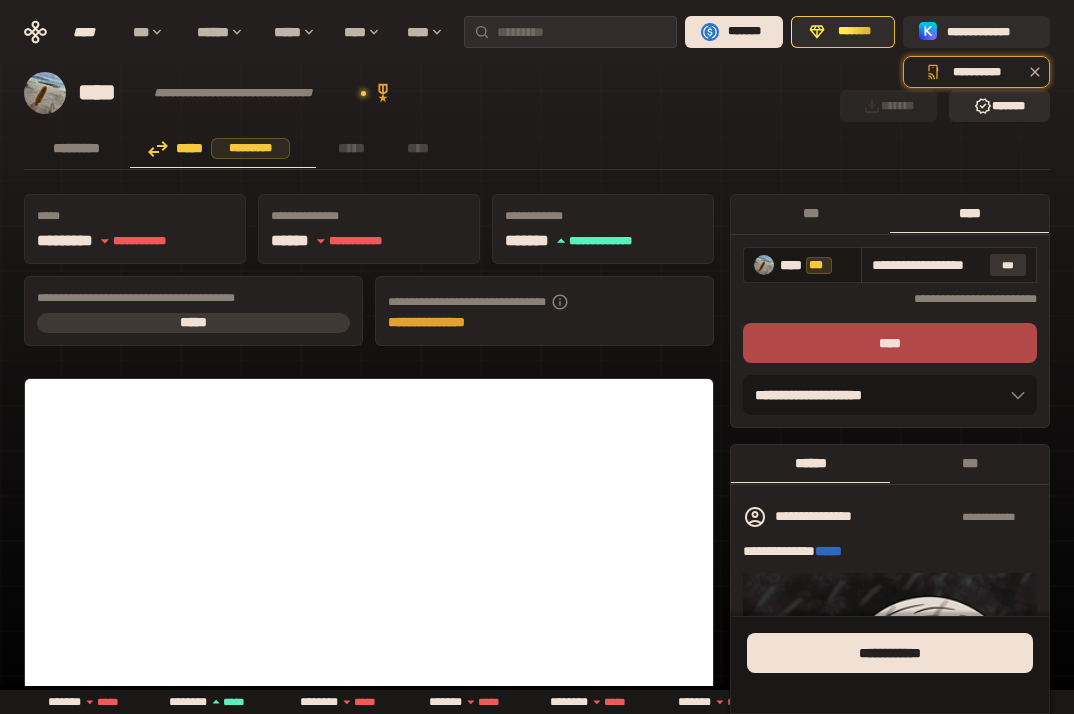 click on "***" at bounding box center [1008, 265] 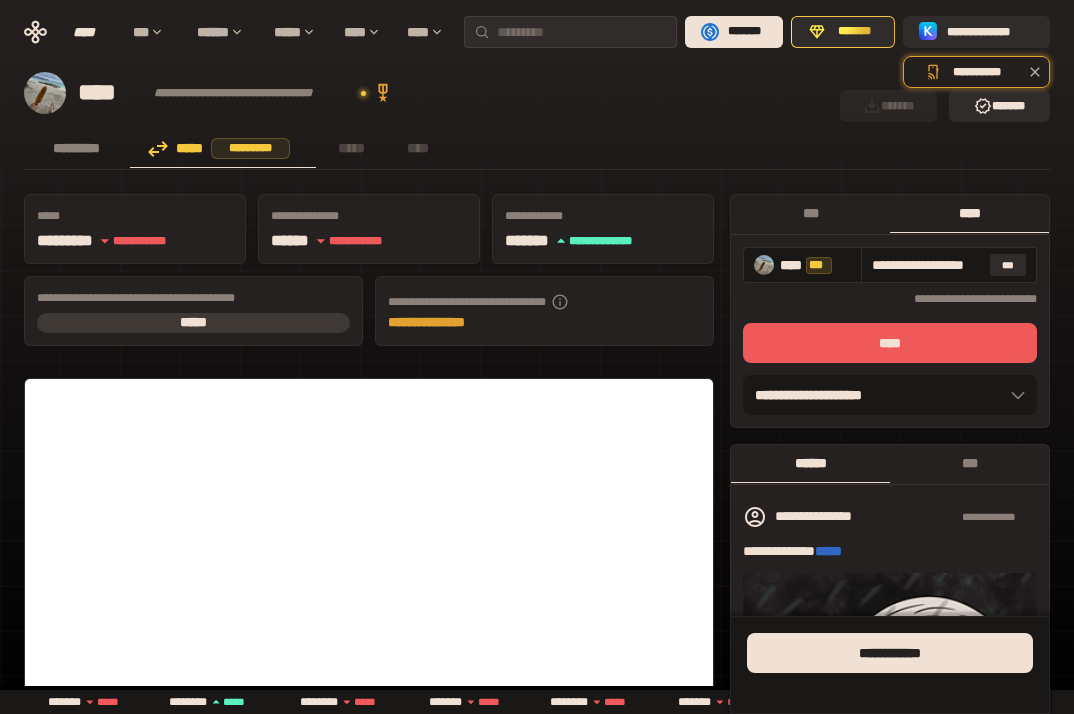 scroll, scrollTop: 0, scrollLeft: 0, axis: both 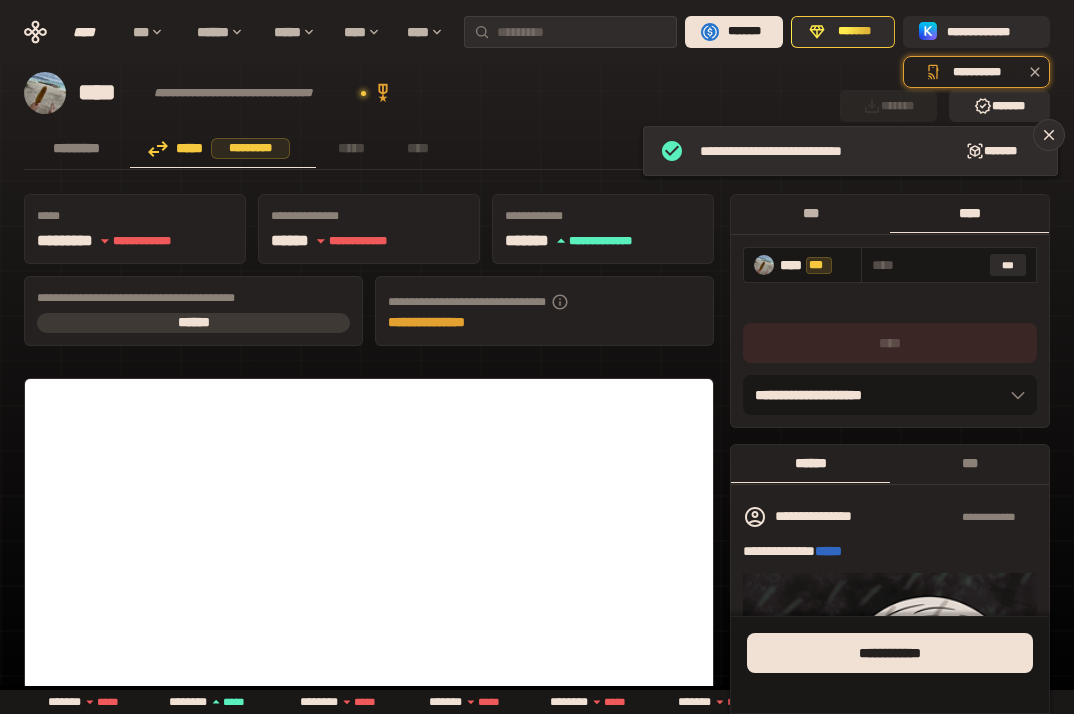 click on "***" at bounding box center (810, 213) 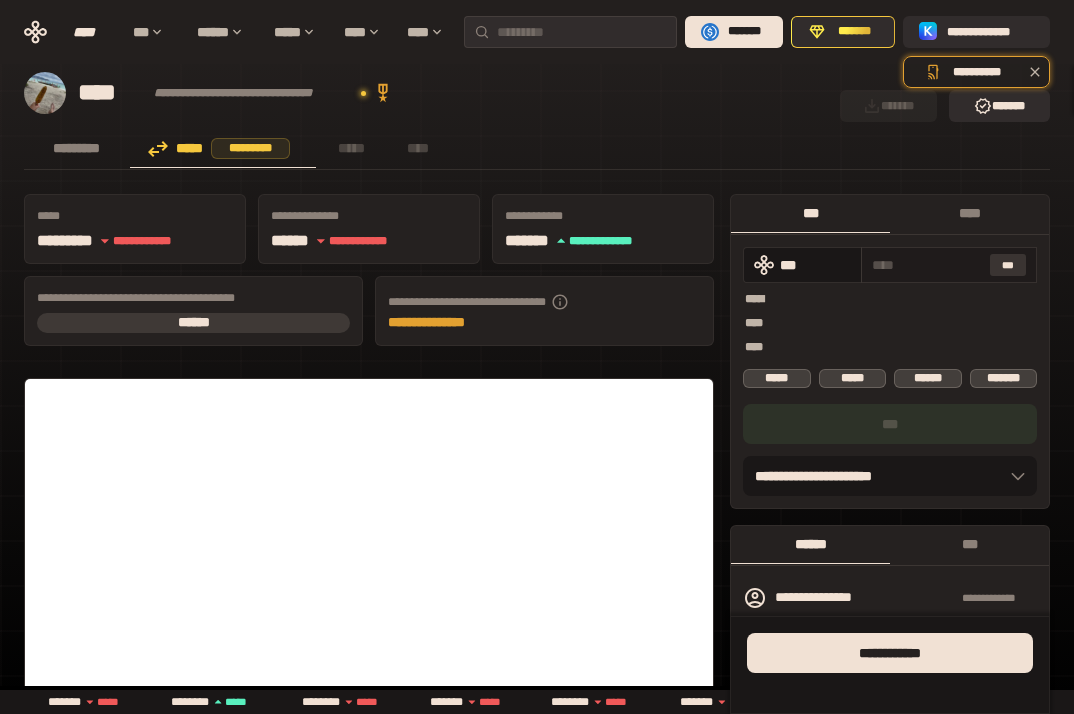click on "***" at bounding box center (1008, 265) 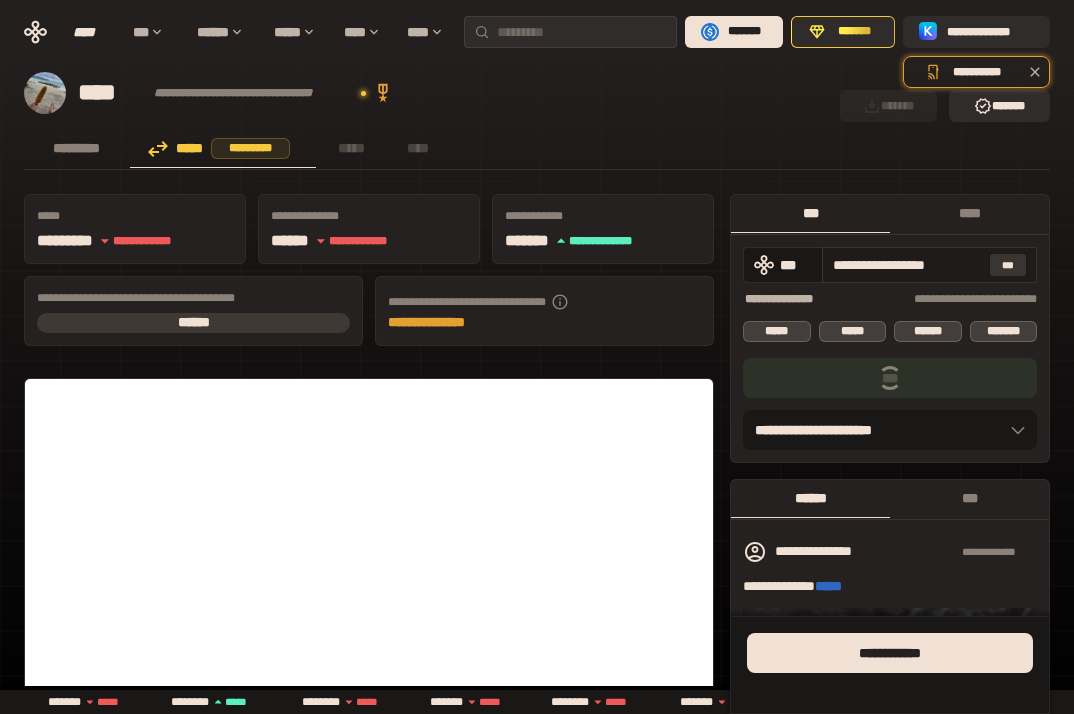 click on "***" at bounding box center (1008, 265) 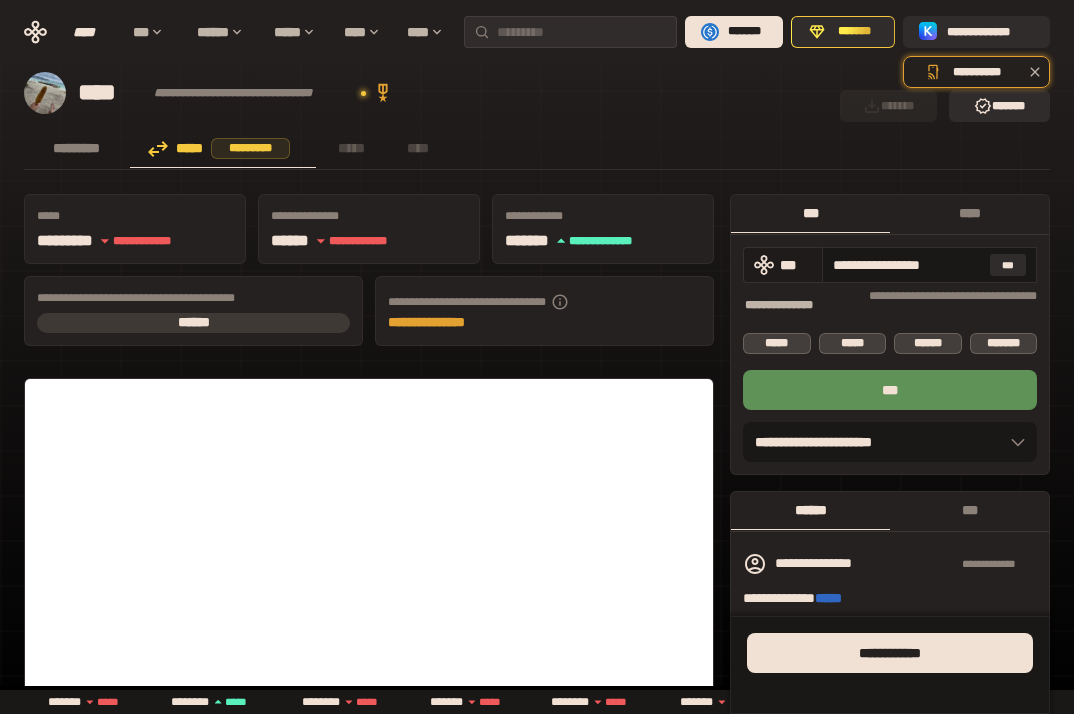 drag, startPoint x: 980, startPoint y: 269, endPoint x: 780, endPoint y: 264, distance: 200.06248 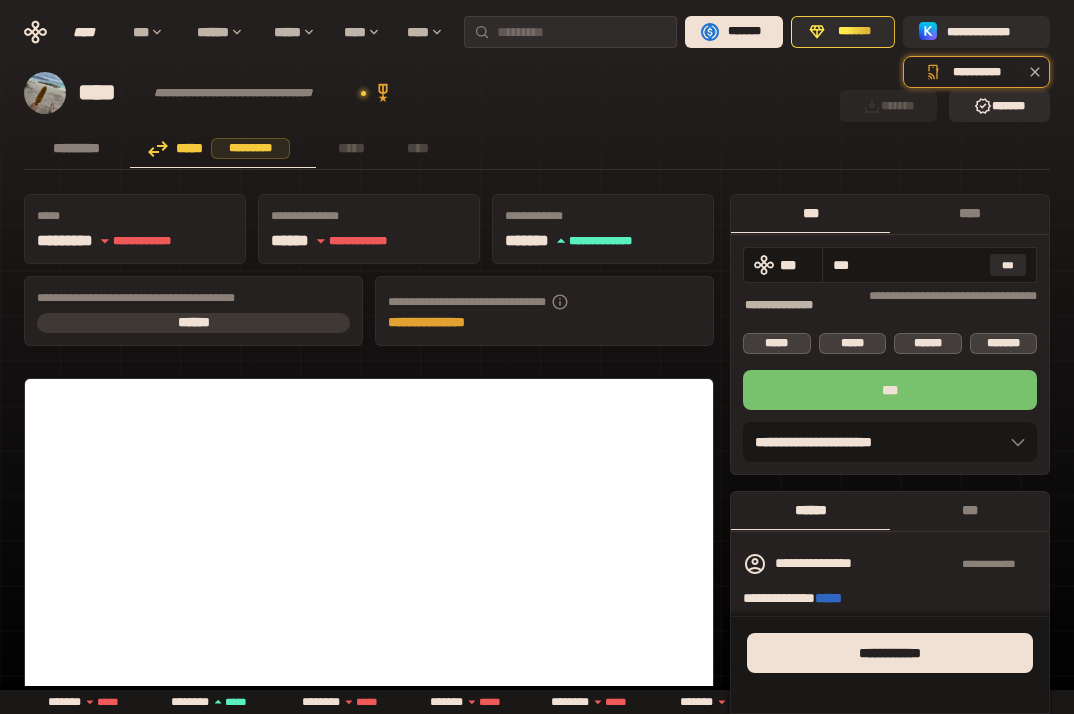 type on "***" 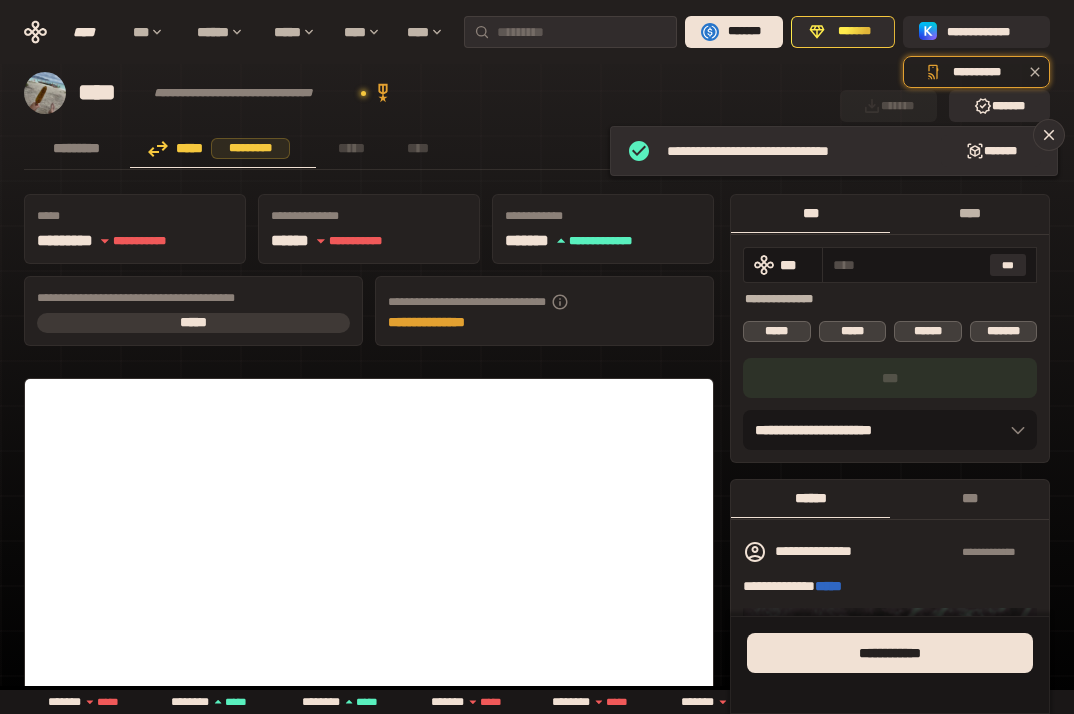 click on "****" at bounding box center [969, 213] 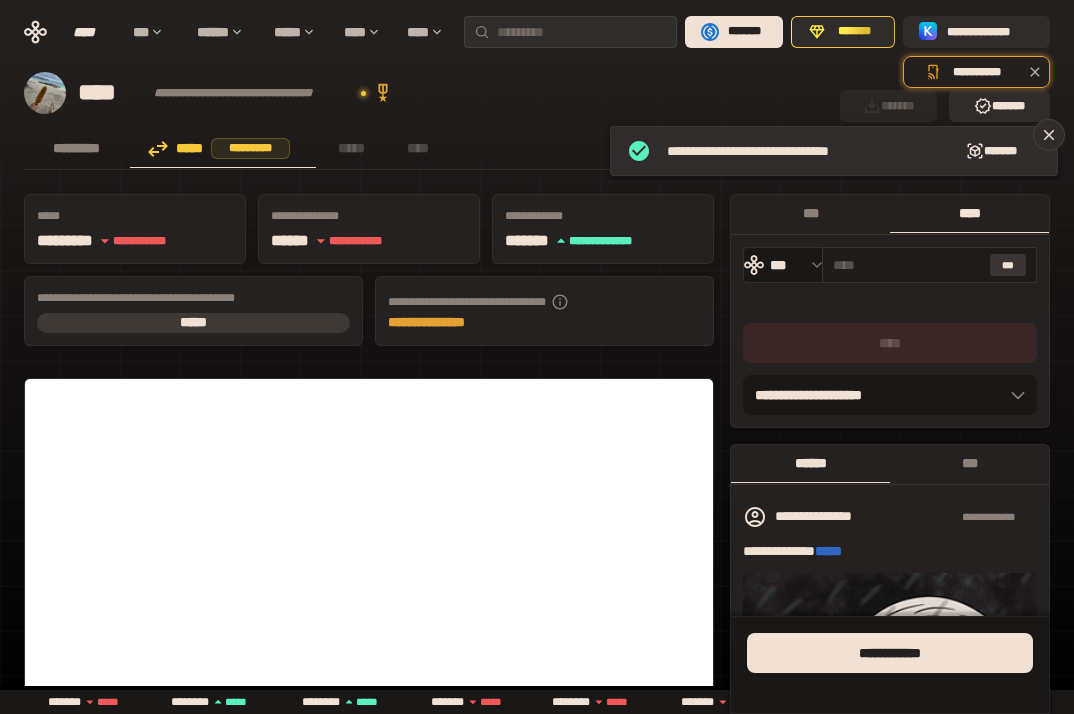 click on "***" at bounding box center (1008, 265) 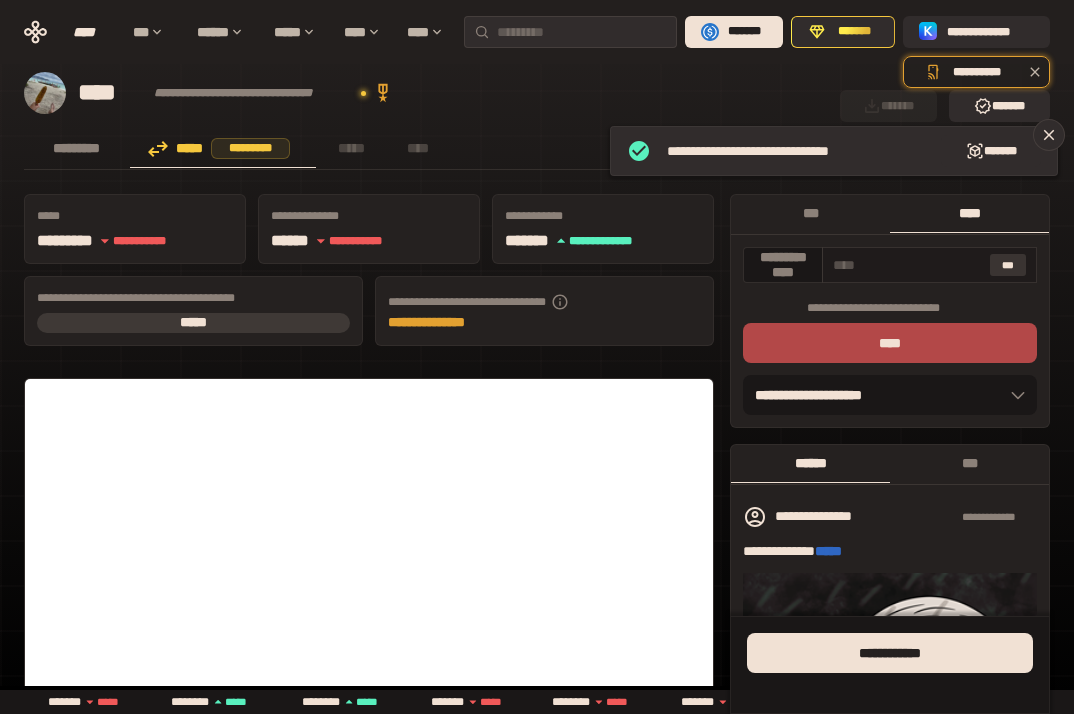 click on "***" at bounding box center [1008, 265] 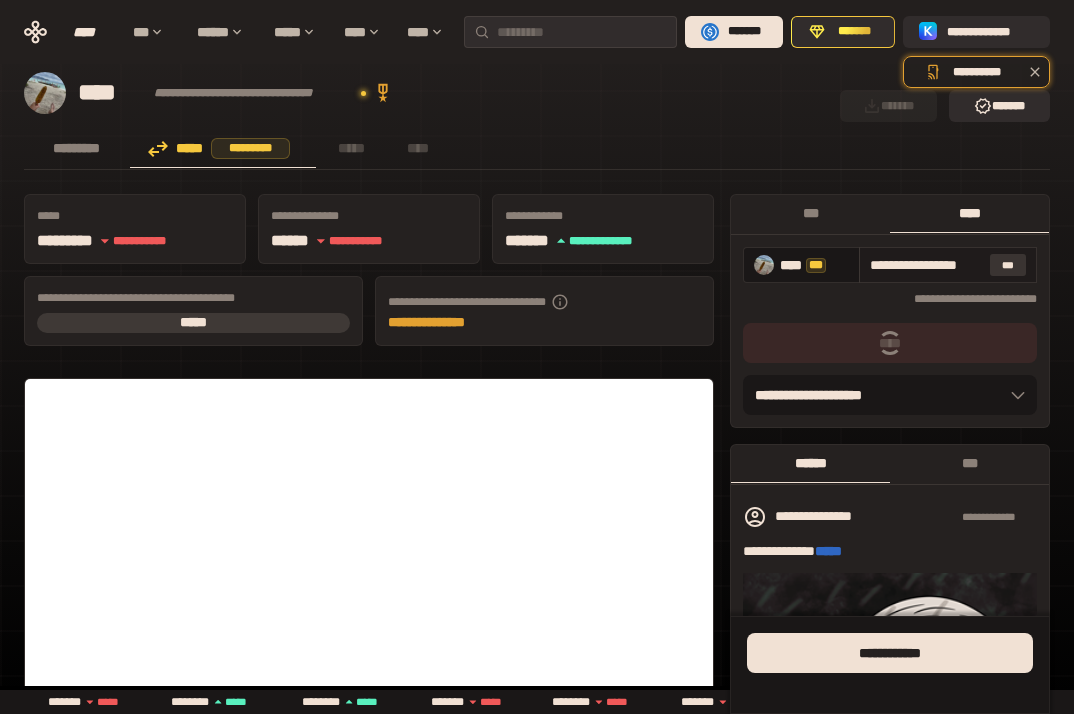 type on "**********" 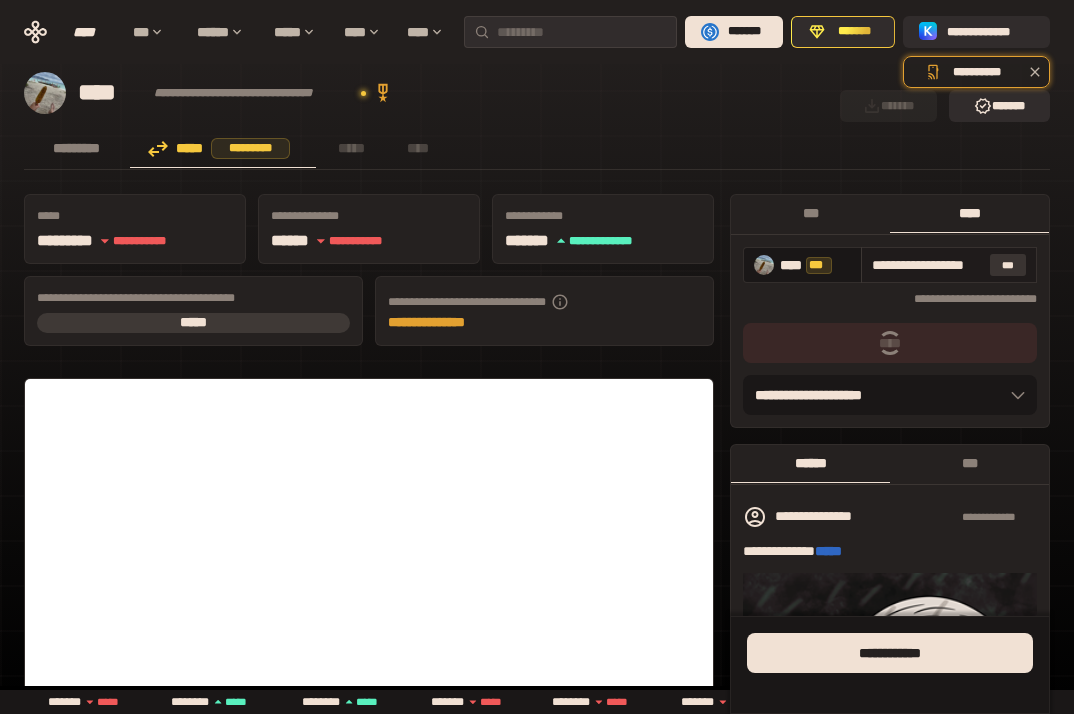 scroll, scrollTop: 0, scrollLeft: 25, axis: horizontal 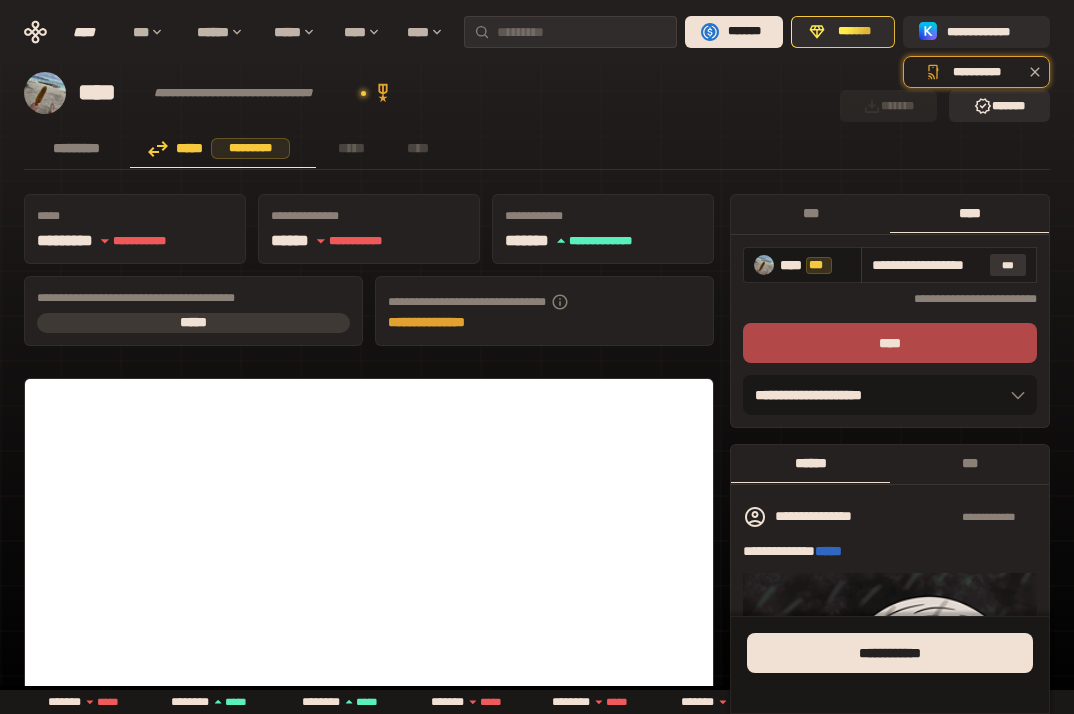 click on "***" at bounding box center [1008, 265] 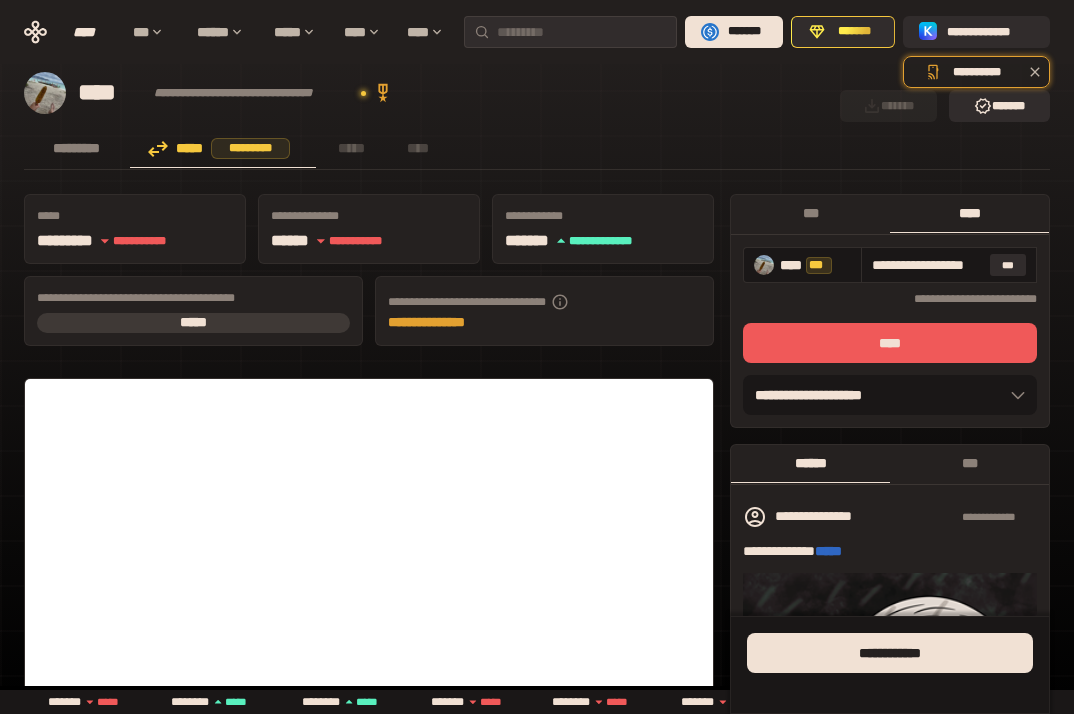 scroll, scrollTop: 0, scrollLeft: 0, axis: both 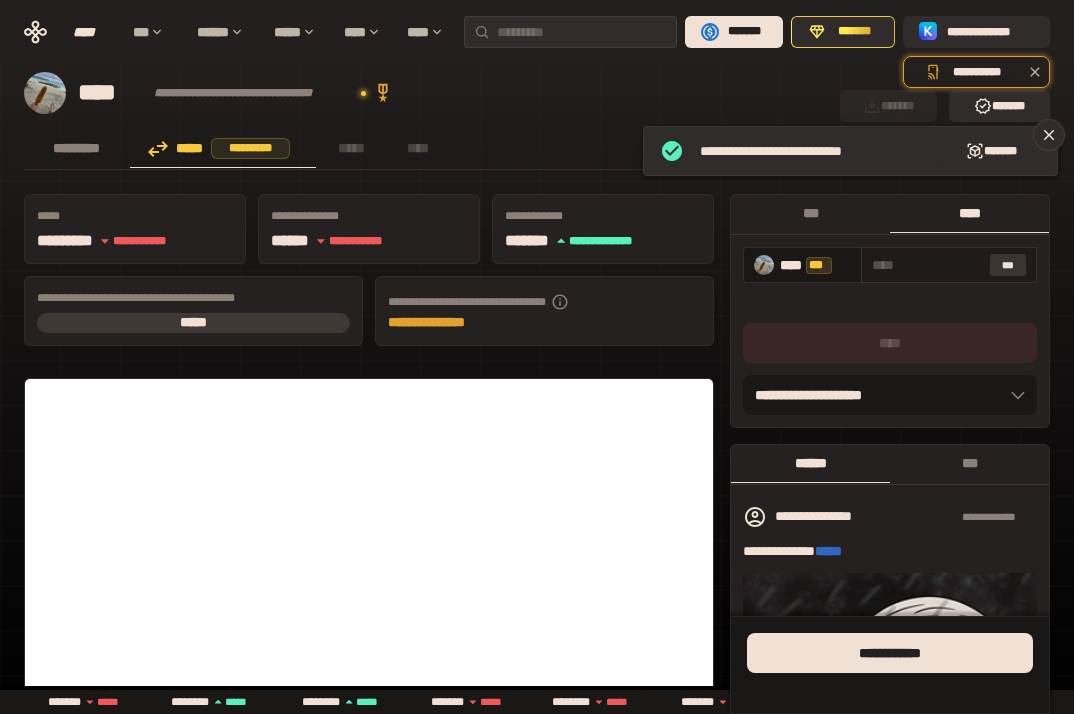 click on "***" at bounding box center (810, 213) 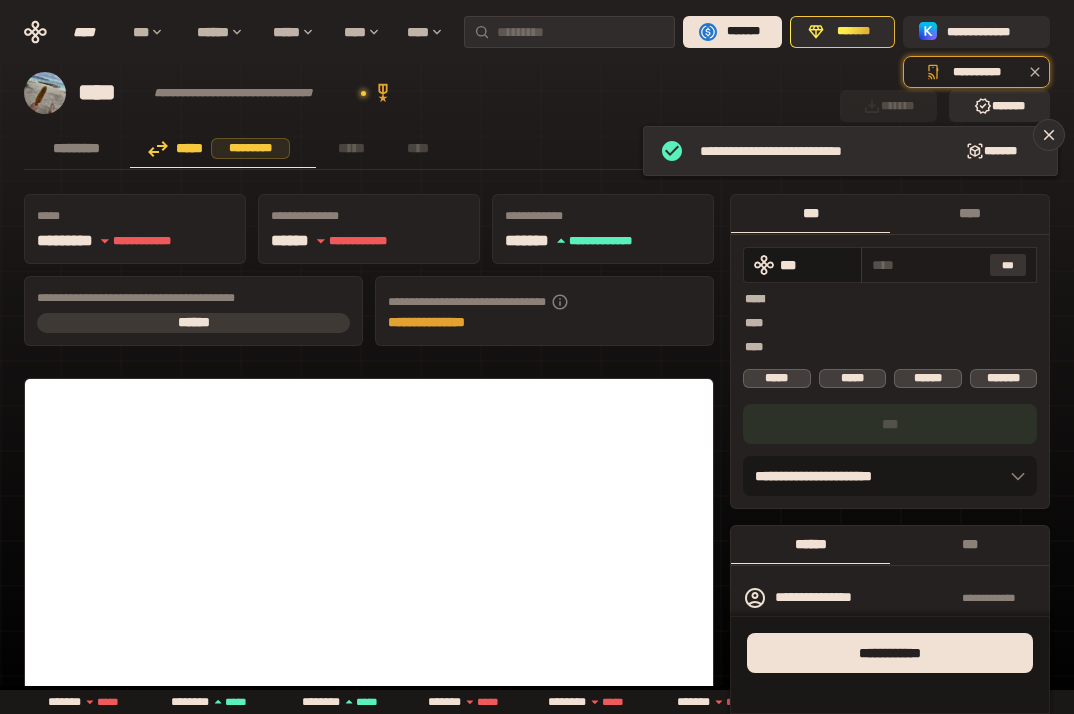 click on "***" at bounding box center (1008, 265) 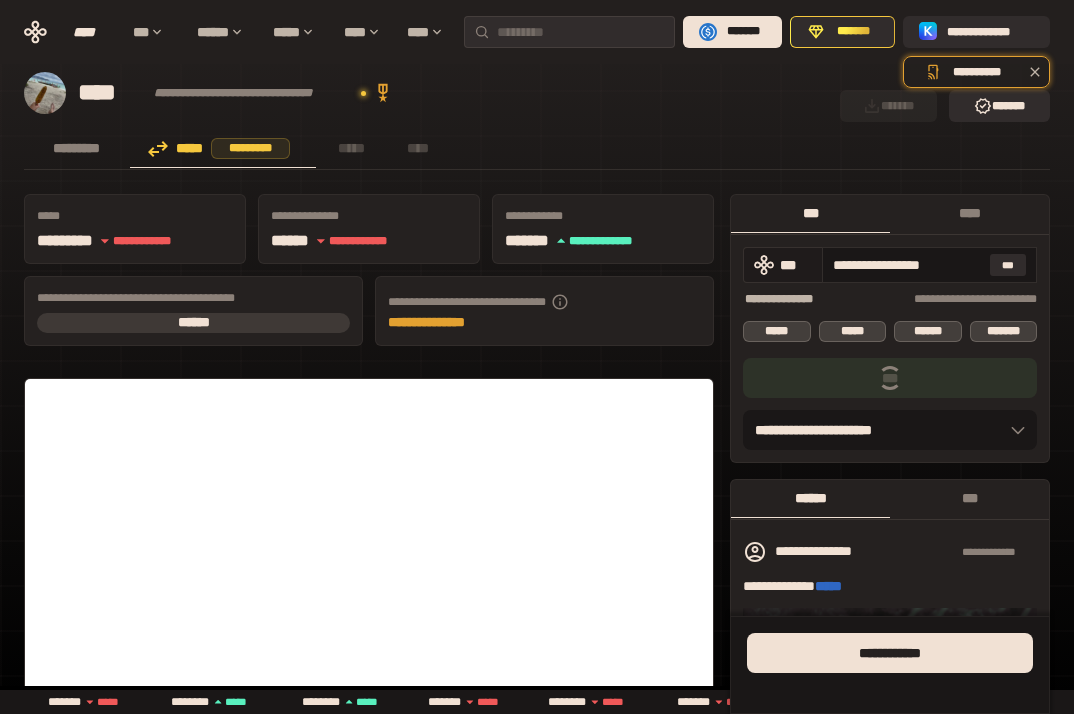 click on "**********" at bounding box center [890, 265] 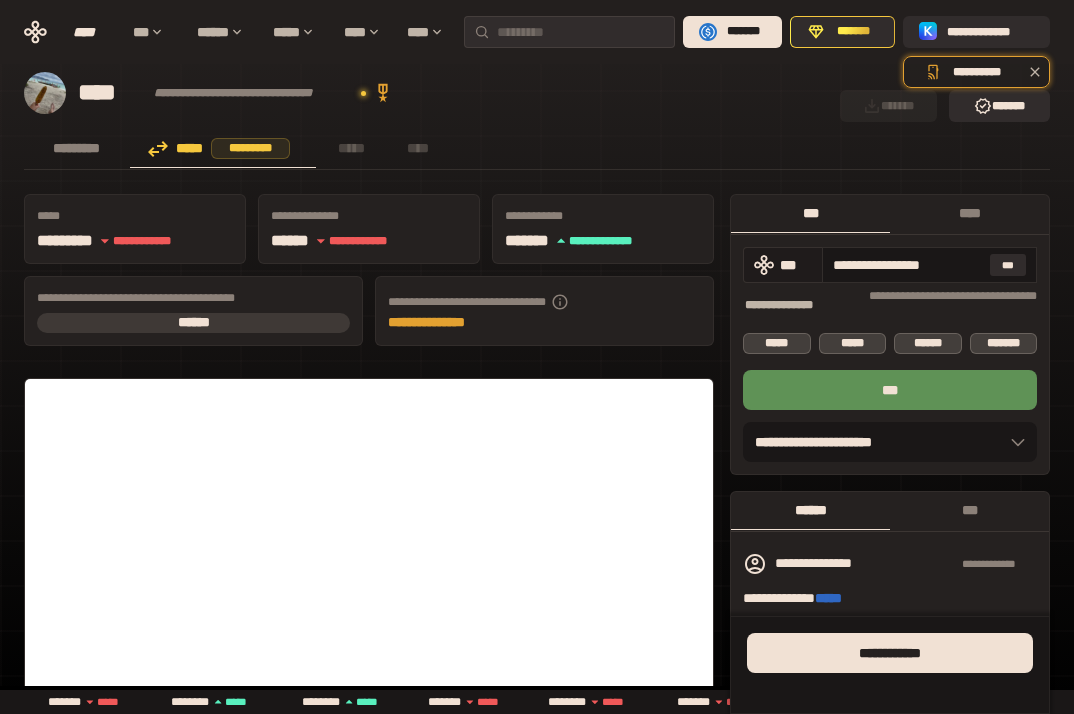 type on "*" 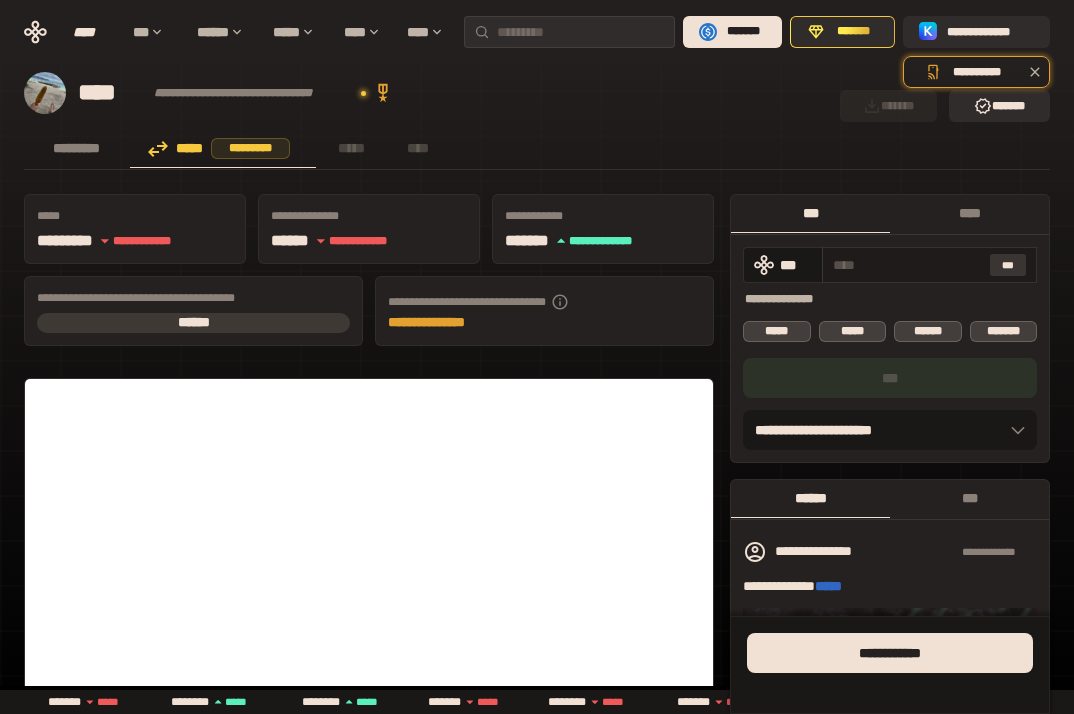 click on "***" at bounding box center [1008, 265] 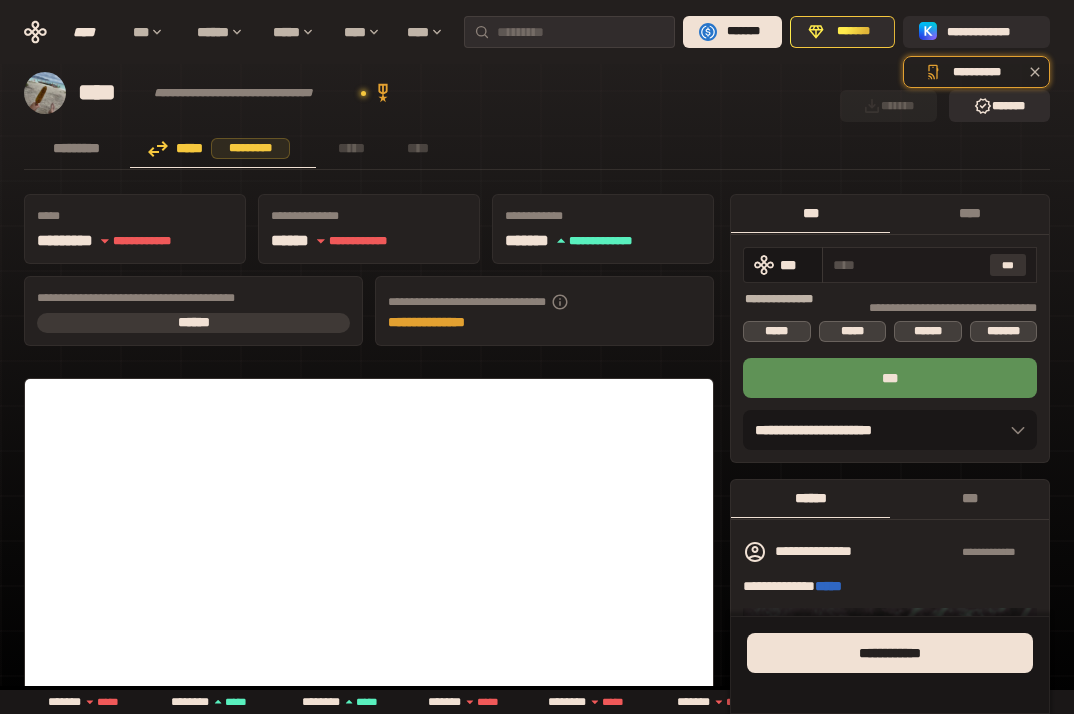 type on "**********" 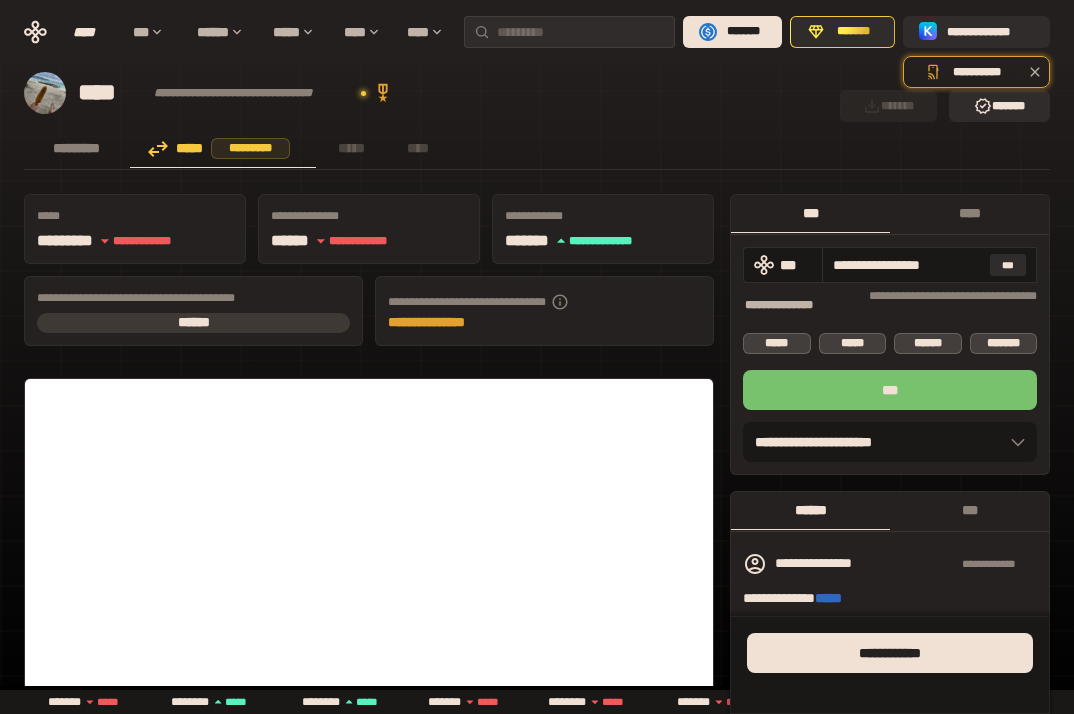 click on "***" at bounding box center [890, 390] 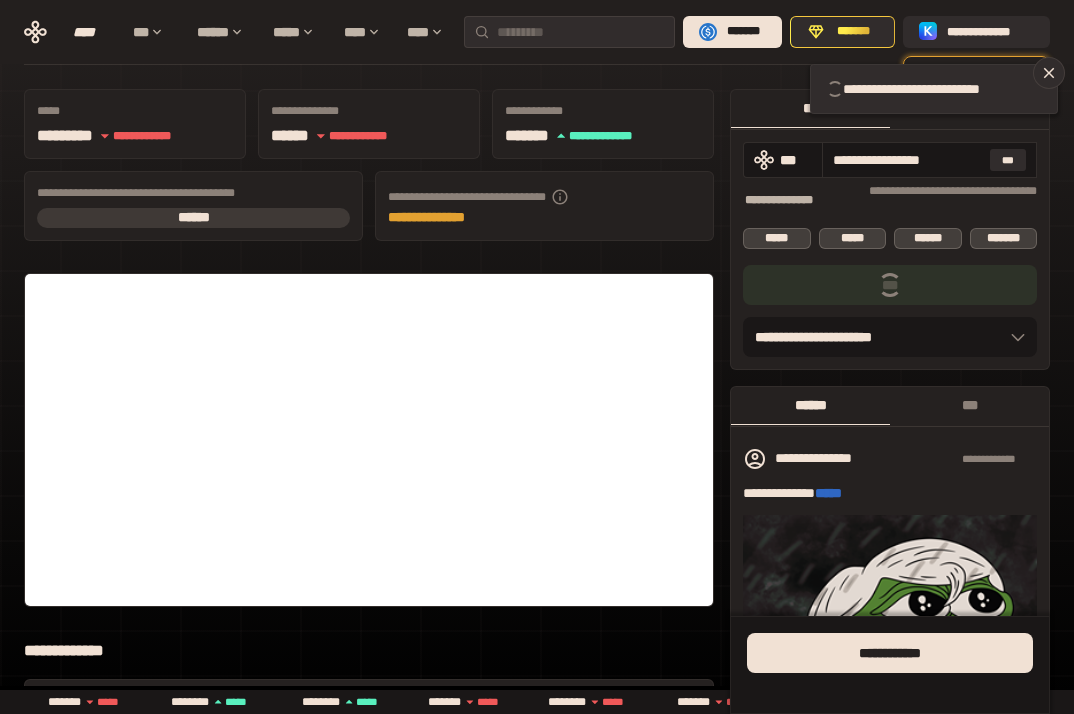 scroll, scrollTop: 0, scrollLeft: 0, axis: both 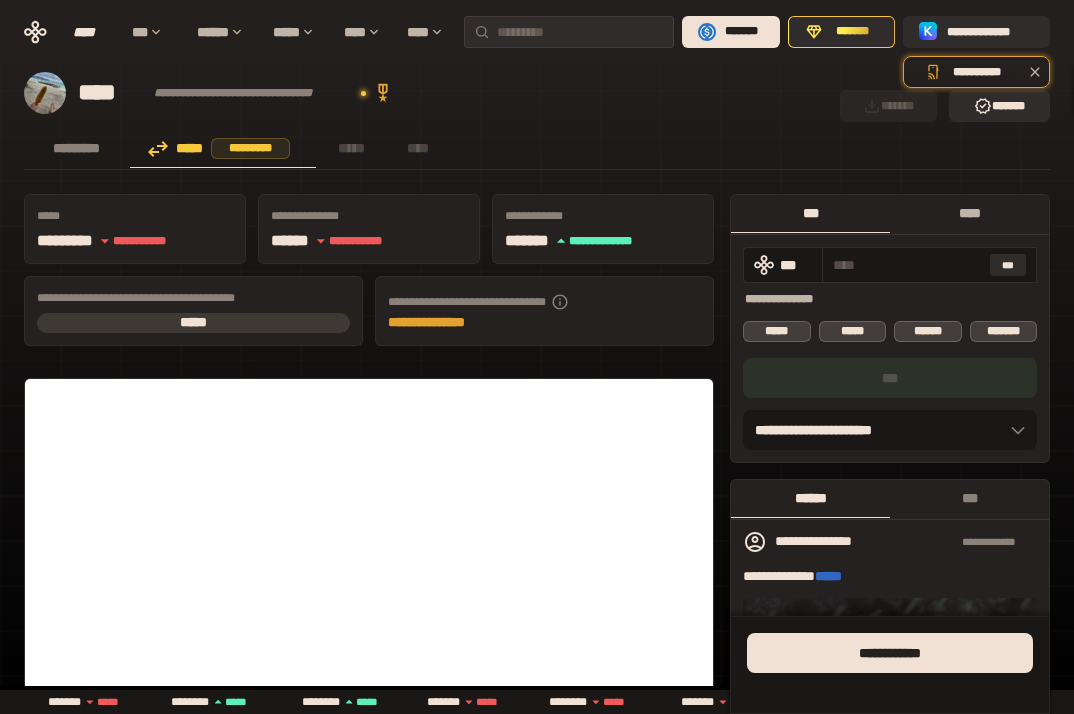 click on "****" at bounding box center (969, 213) 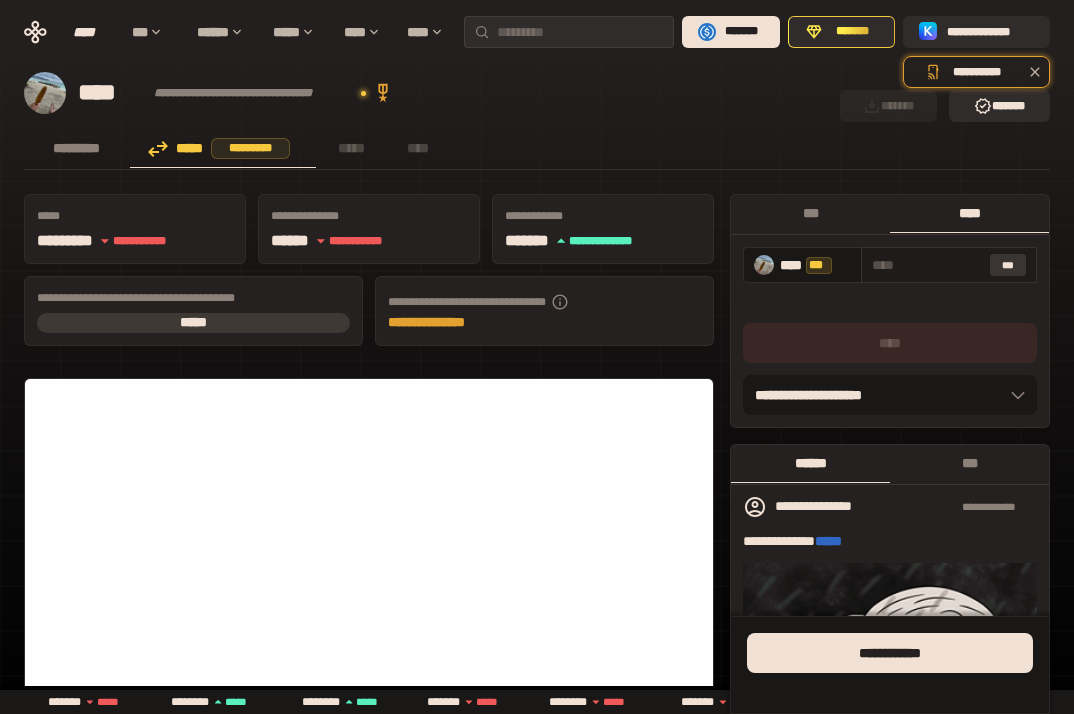 click on "***" at bounding box center (1008, 265) 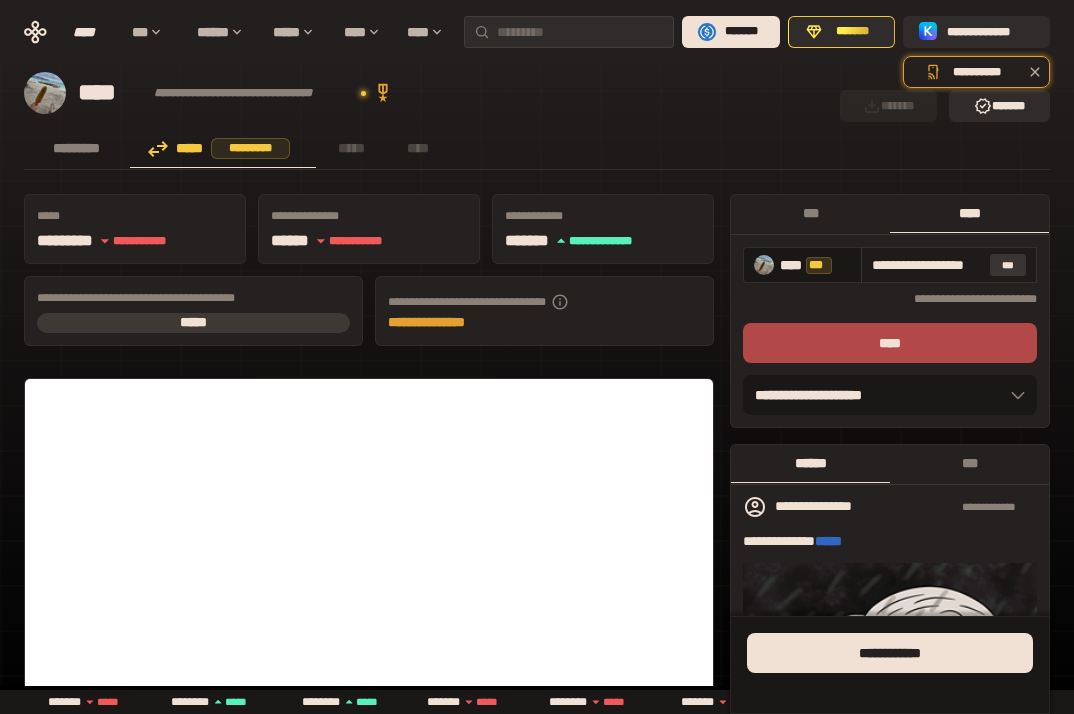 click on "***" at bounding box center (1008, 265) 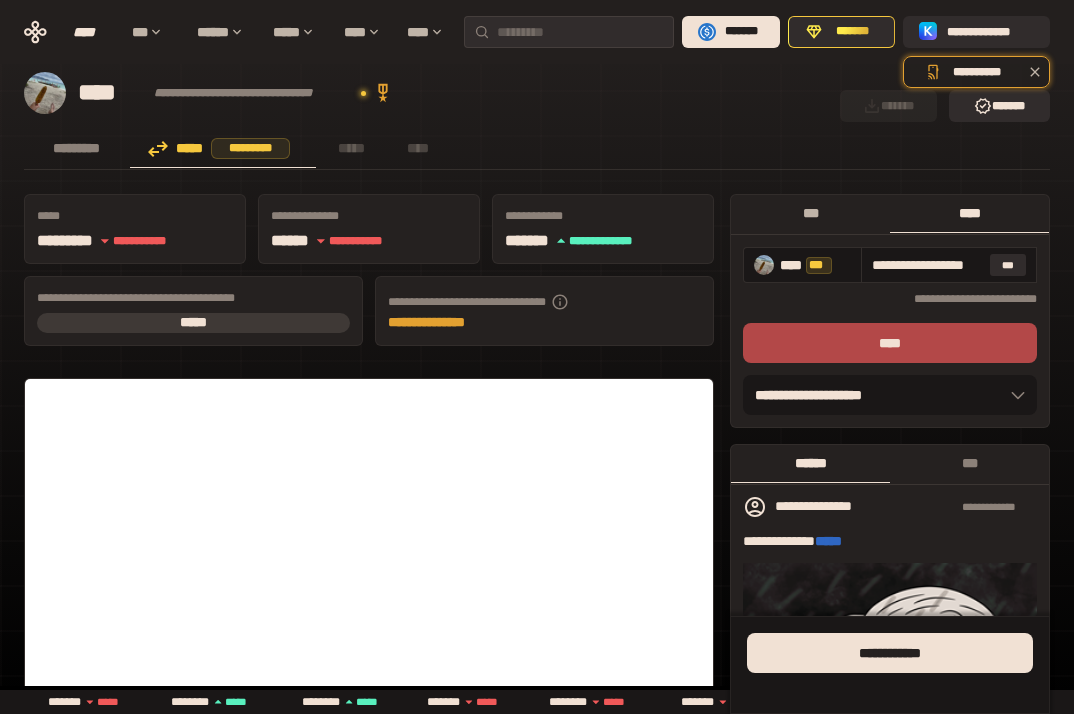 scroll, scrollTop: 0, scrollLeft: 0, axis: both 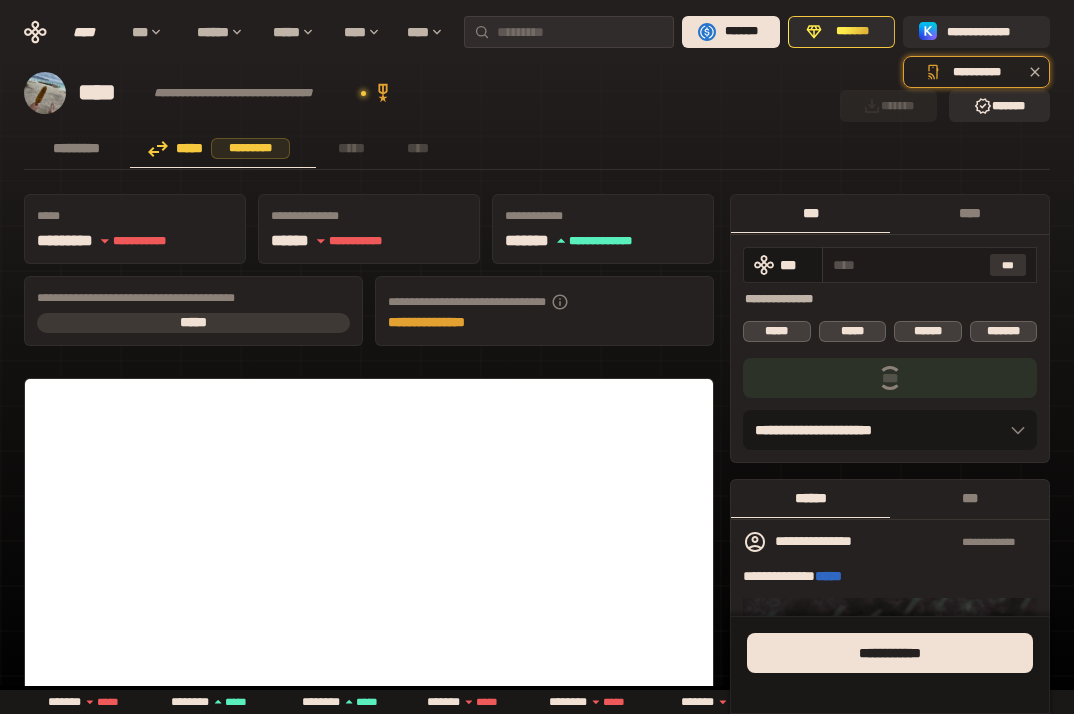 click on "***" at bounding box center [1008, 265] 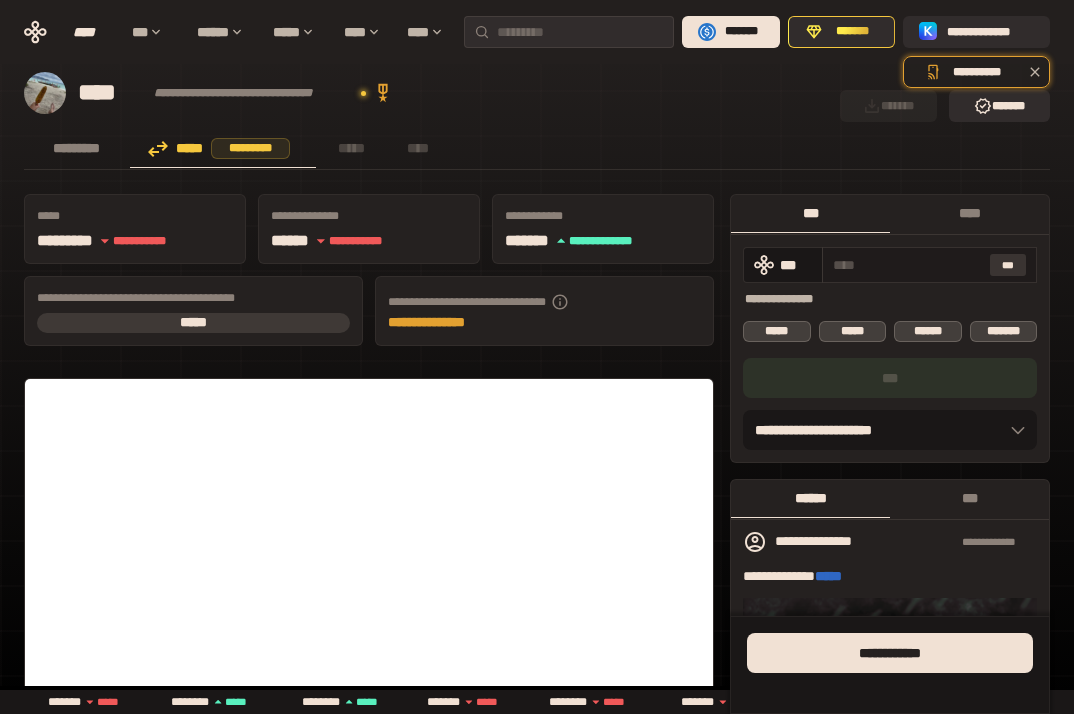 click on "***" at bounding box center [1008, 265] 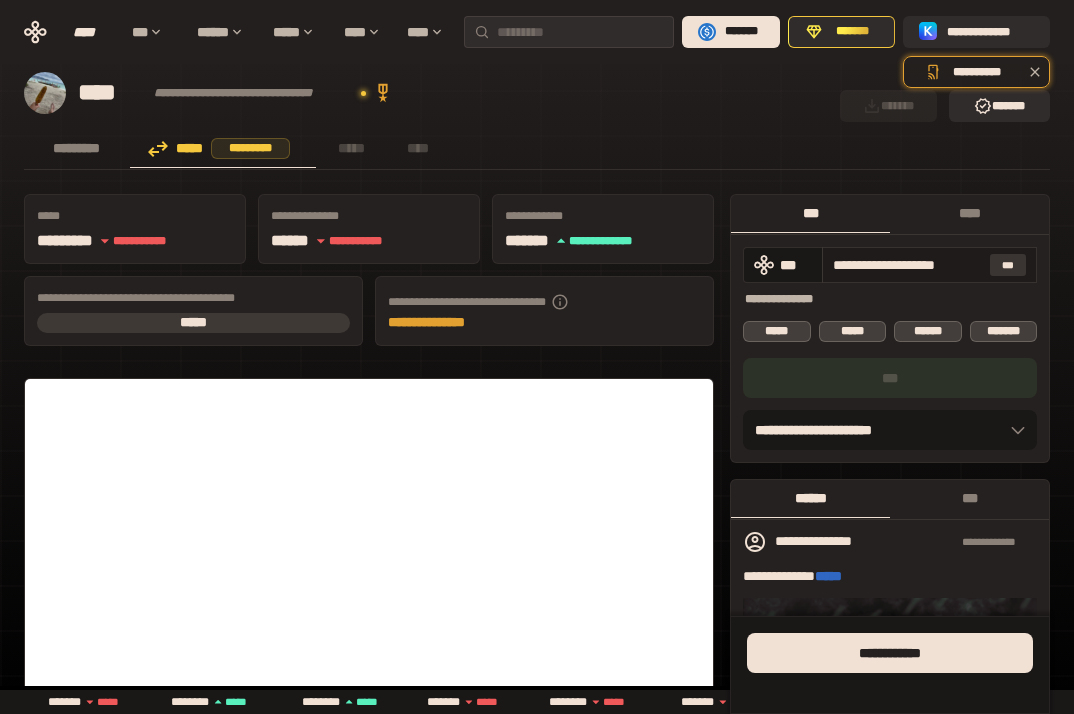 click on "***" at bounding box center (1008, 265) 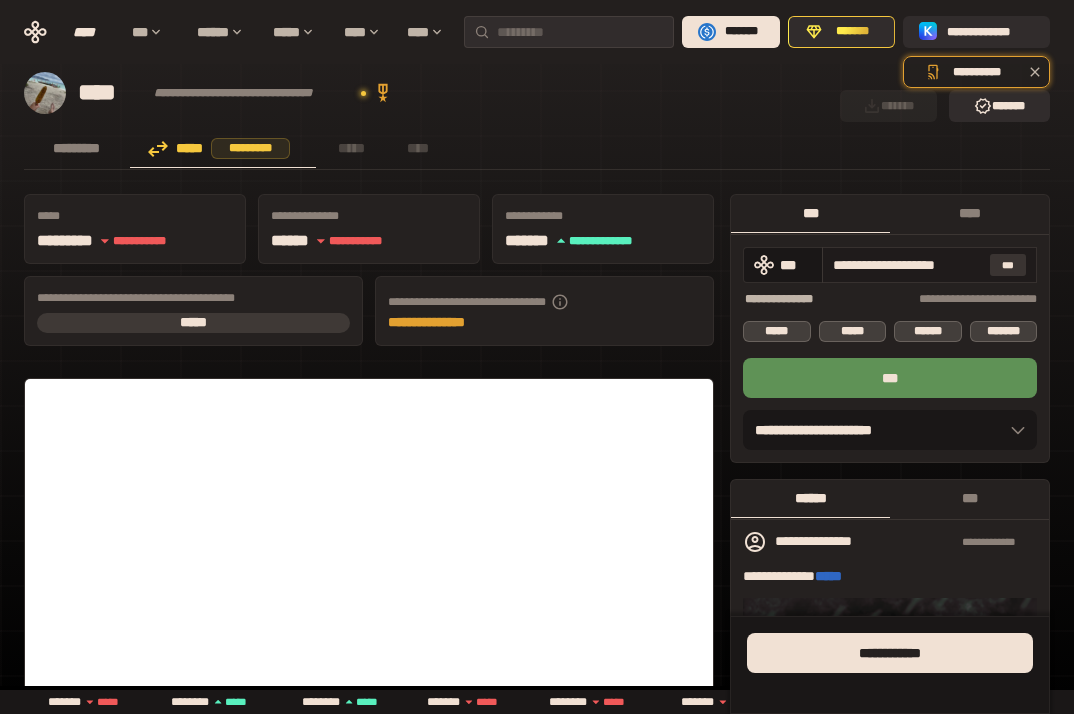 scroll, scrollTop: 0, scrollLeft: 23, axis: horizontal 